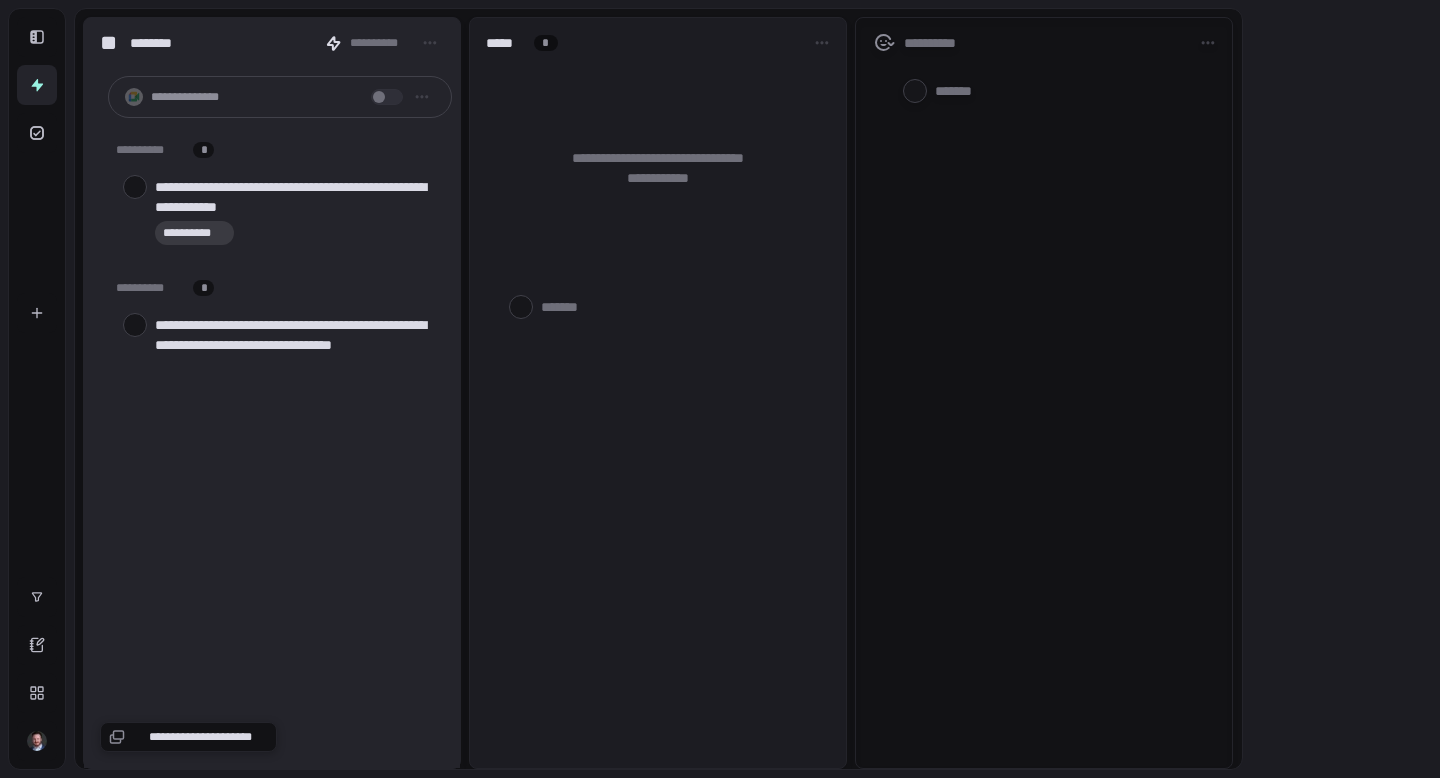 scroll, scrollTop: 0, scrollLeft: 0, axis: both 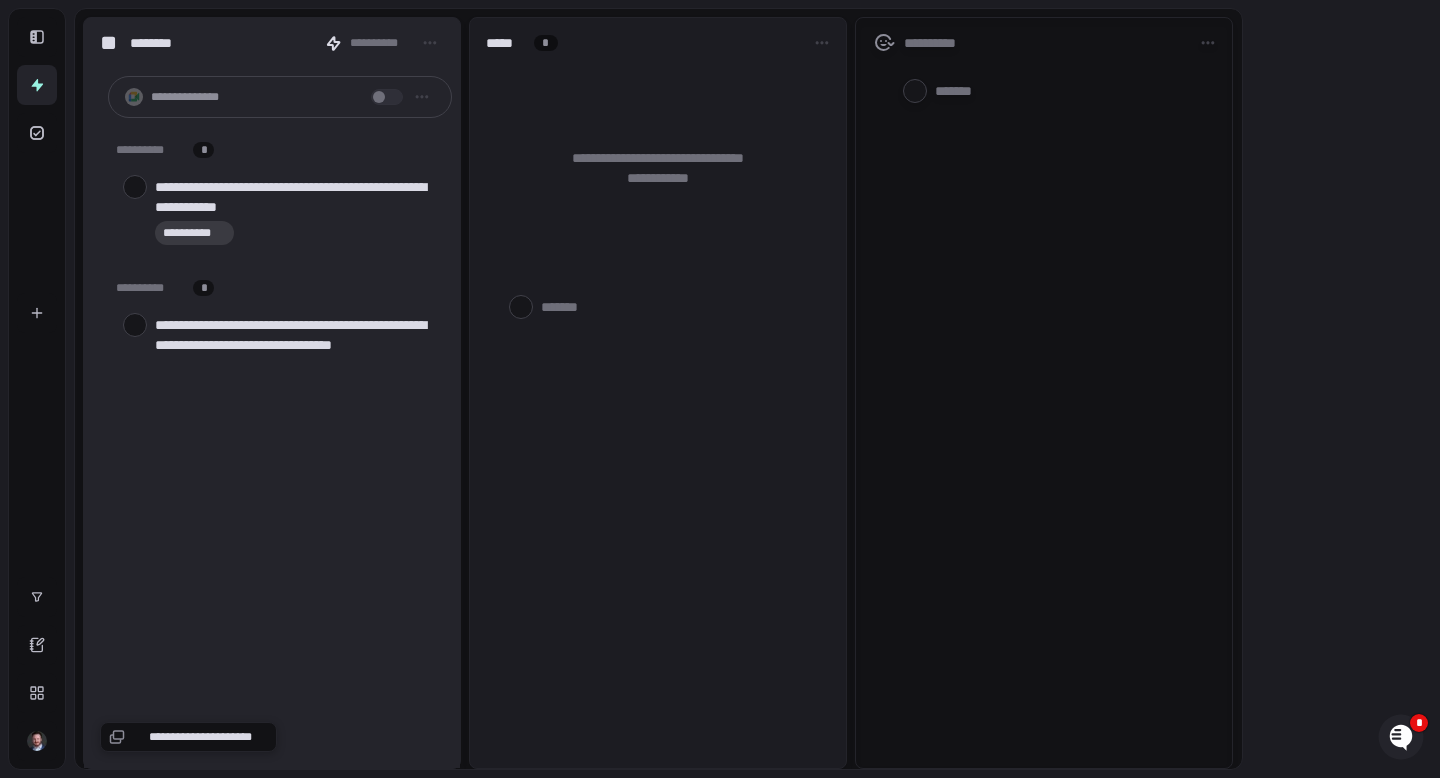 type on "*" 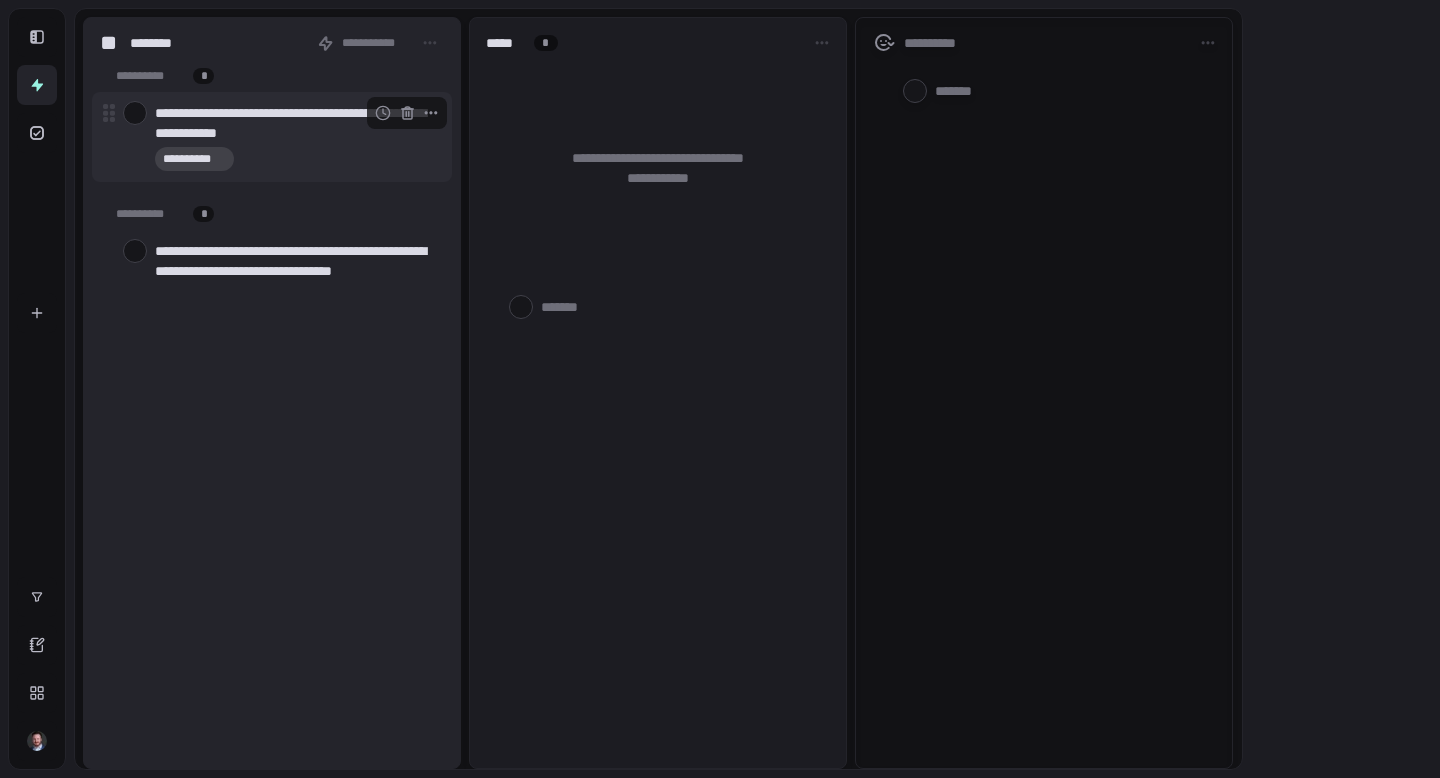 scroll, scrollTop: 0, scrollLeft: 0, axis: both 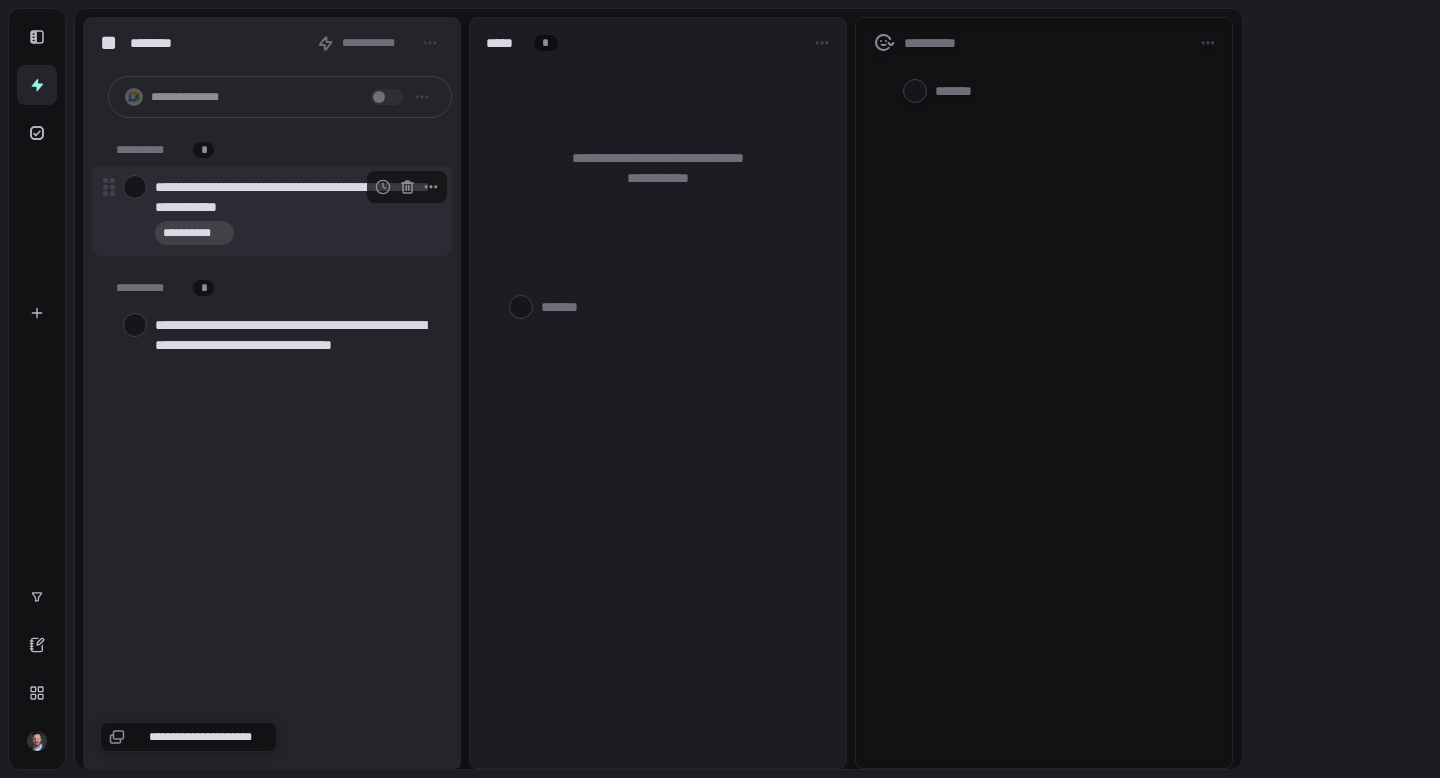 type on "*" 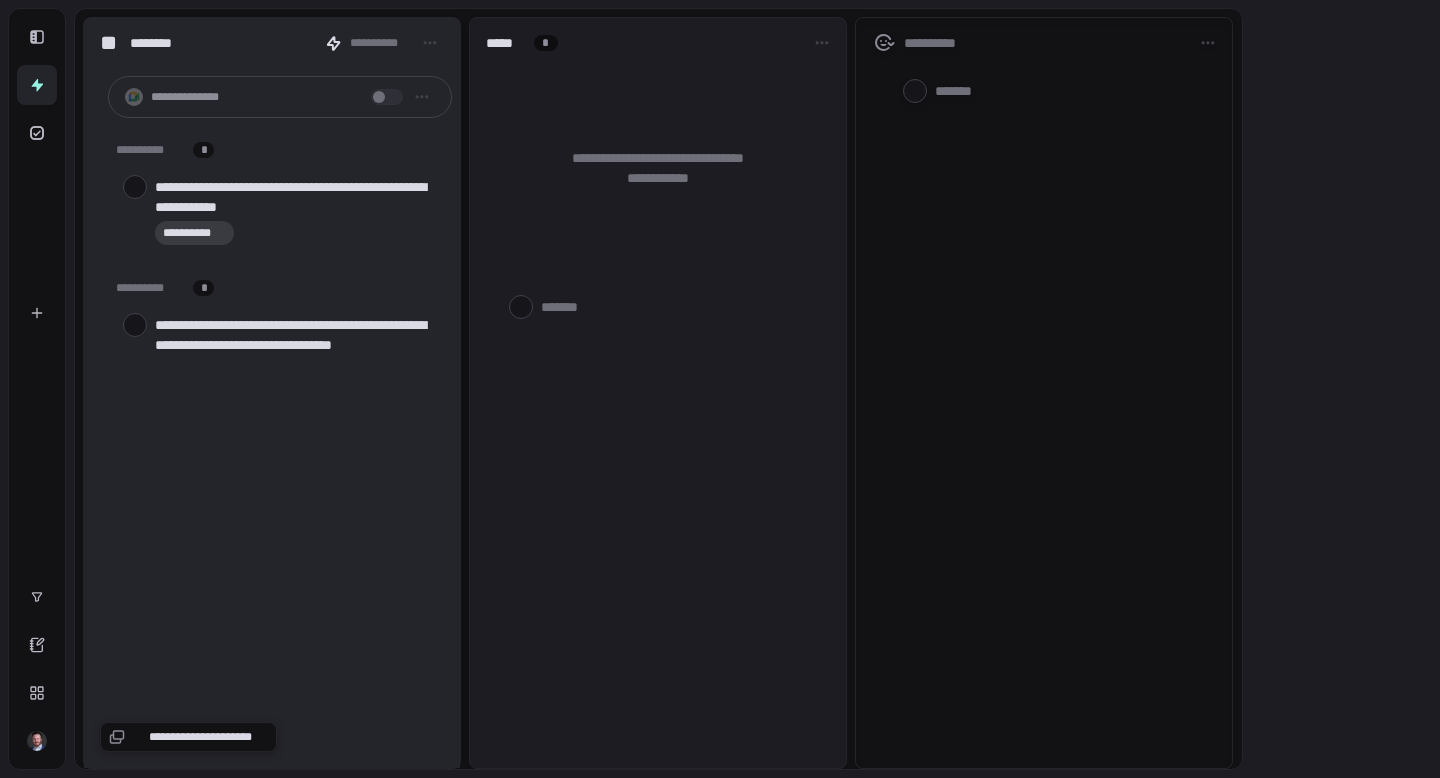 scroll, scrollTop: 0, scrollLeft: 0, axis: both 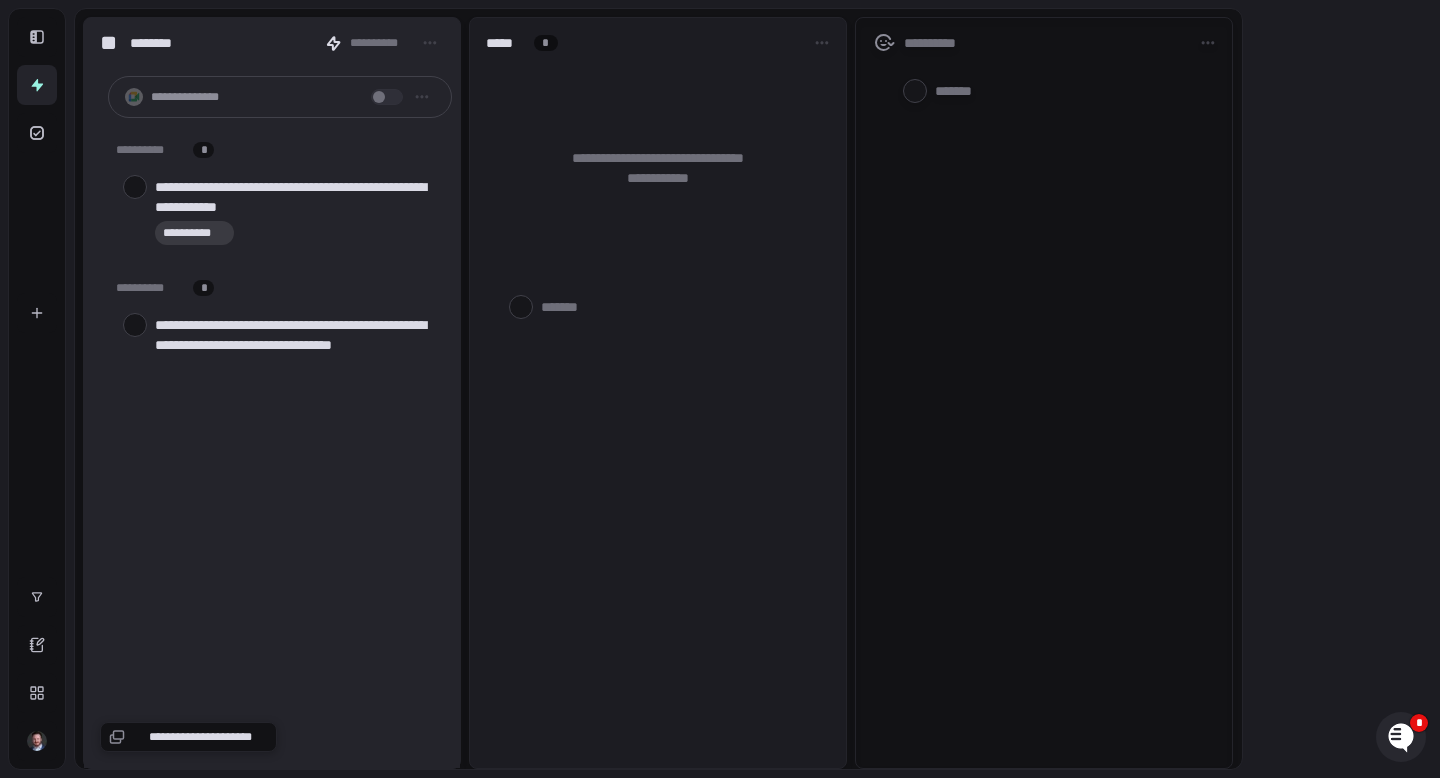 click 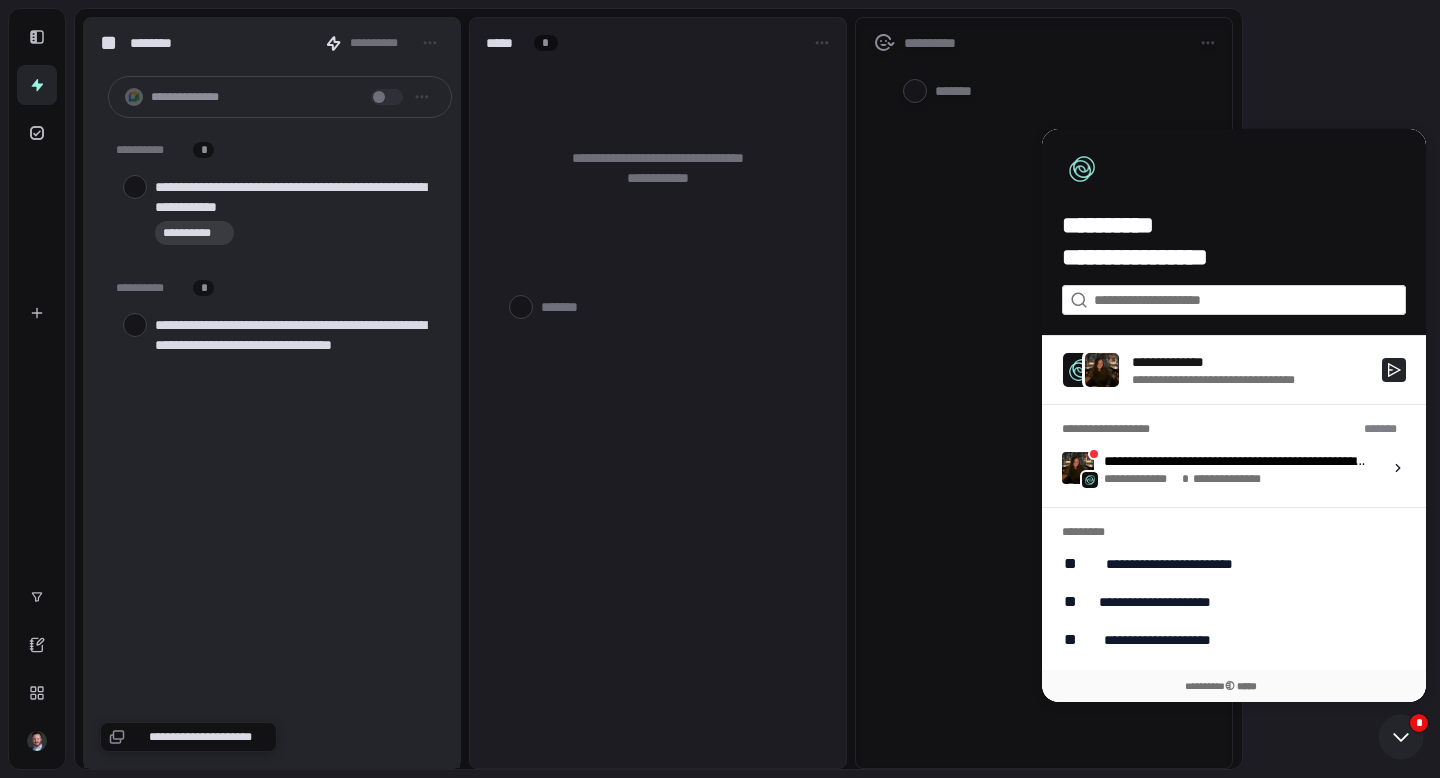 click on "**********" at bounding box center [1236, 479] 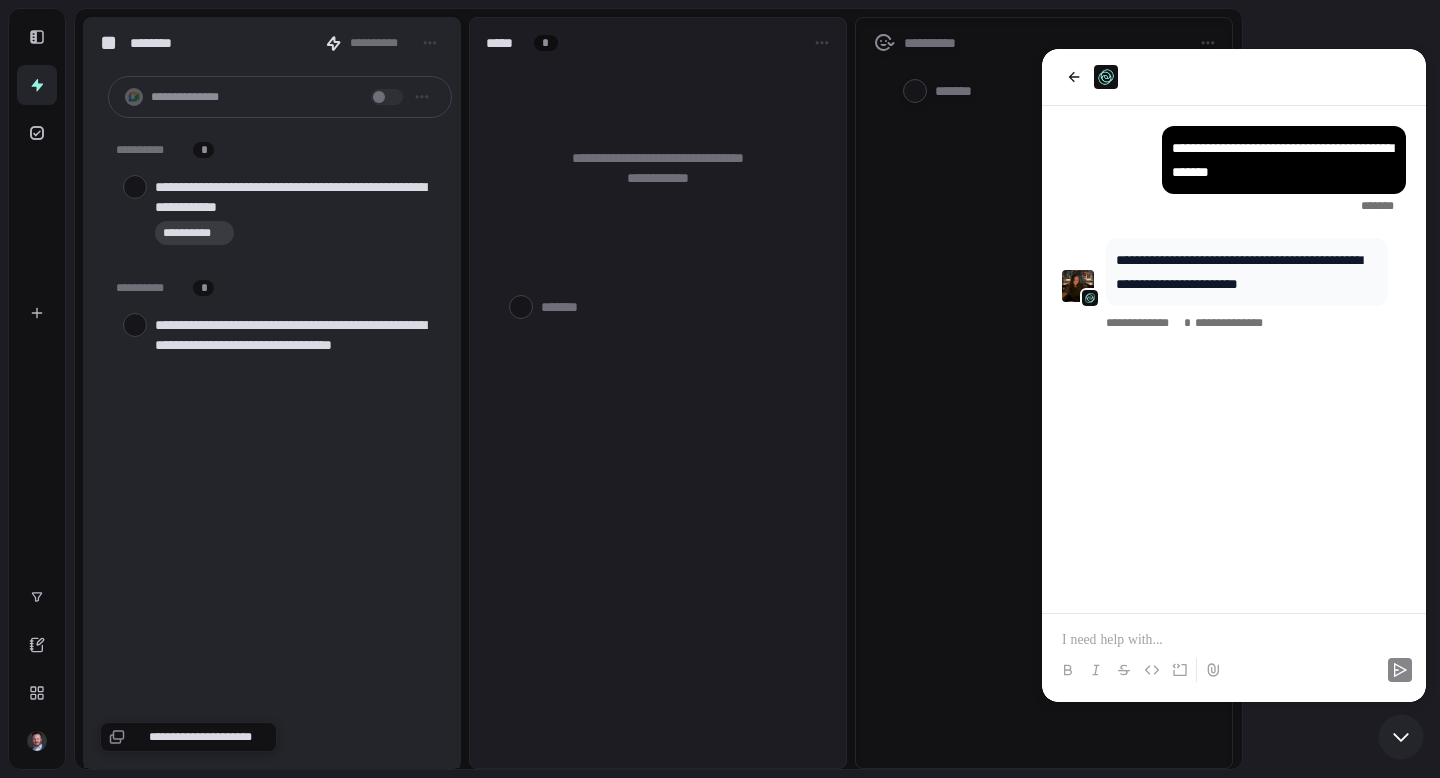click at bounding box center [1234, 640] 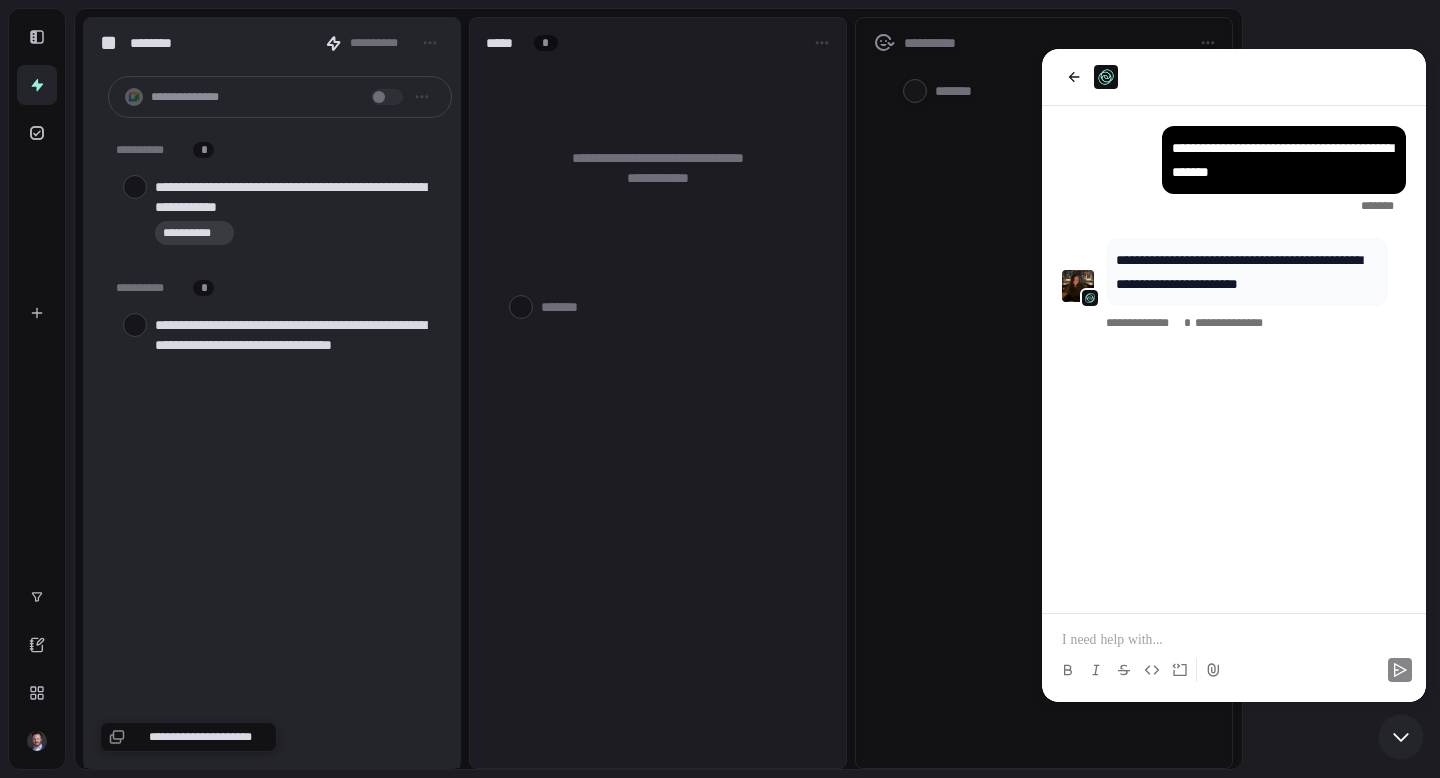 type 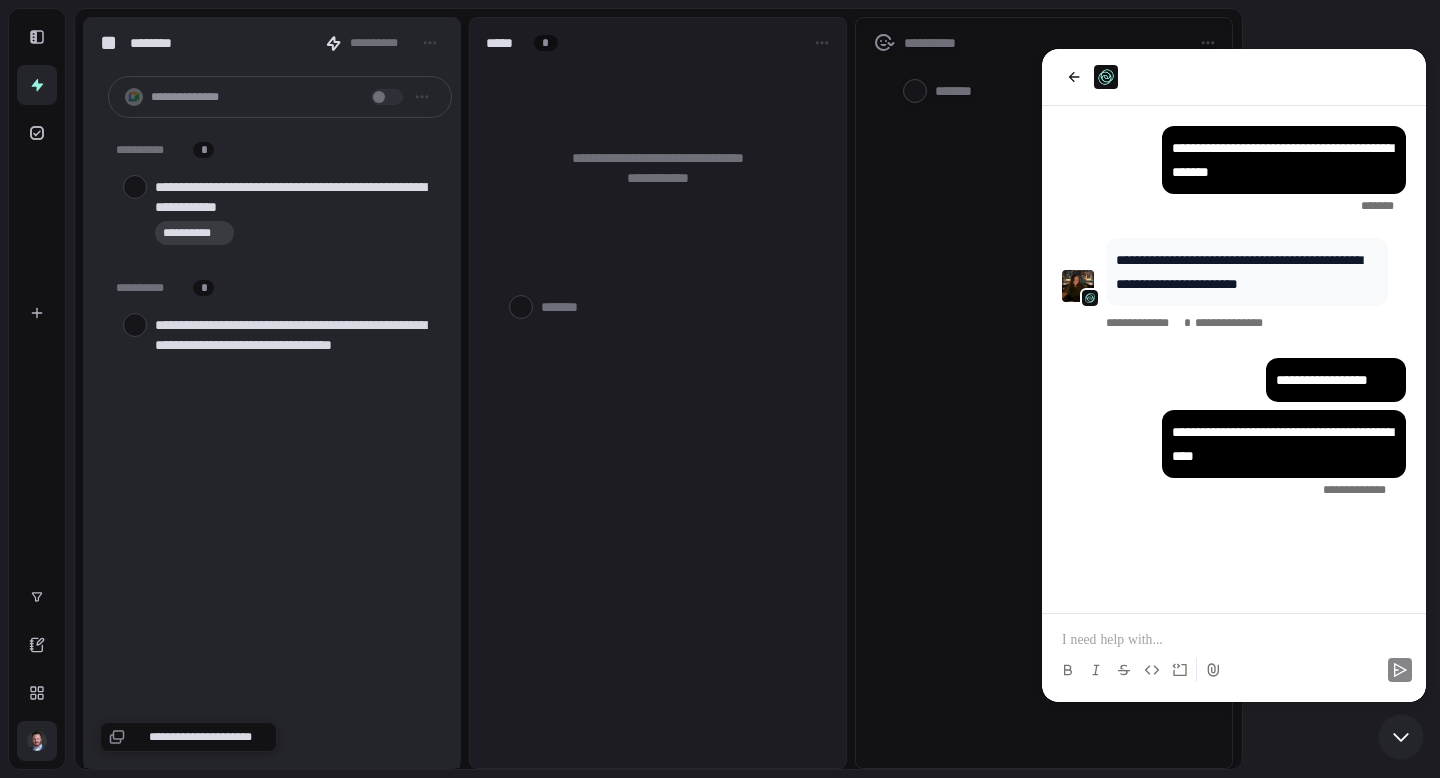 click at bounding box center (37, 741) 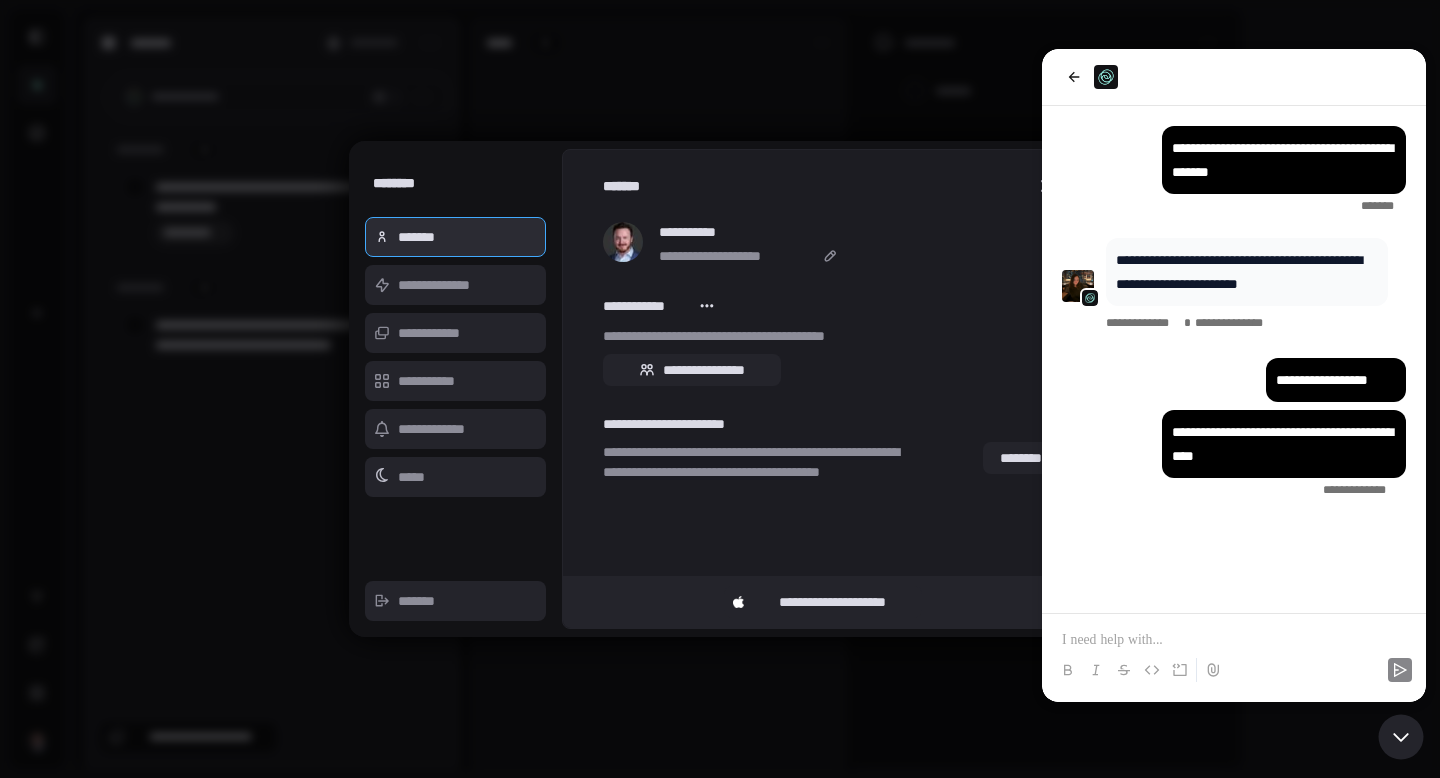 click on "**********" at bounding box center [737, 256] 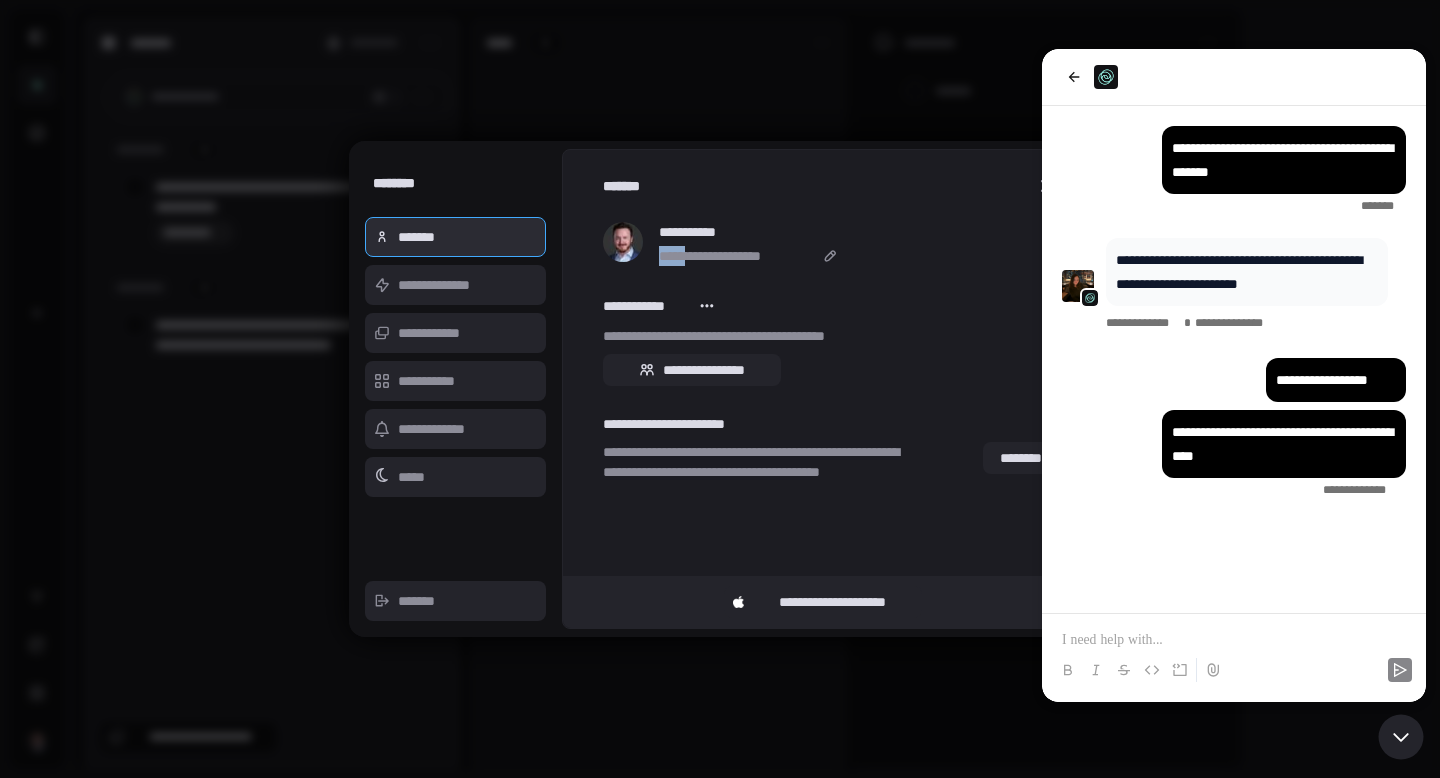 click on "**********" at bounding box center [737, 256] 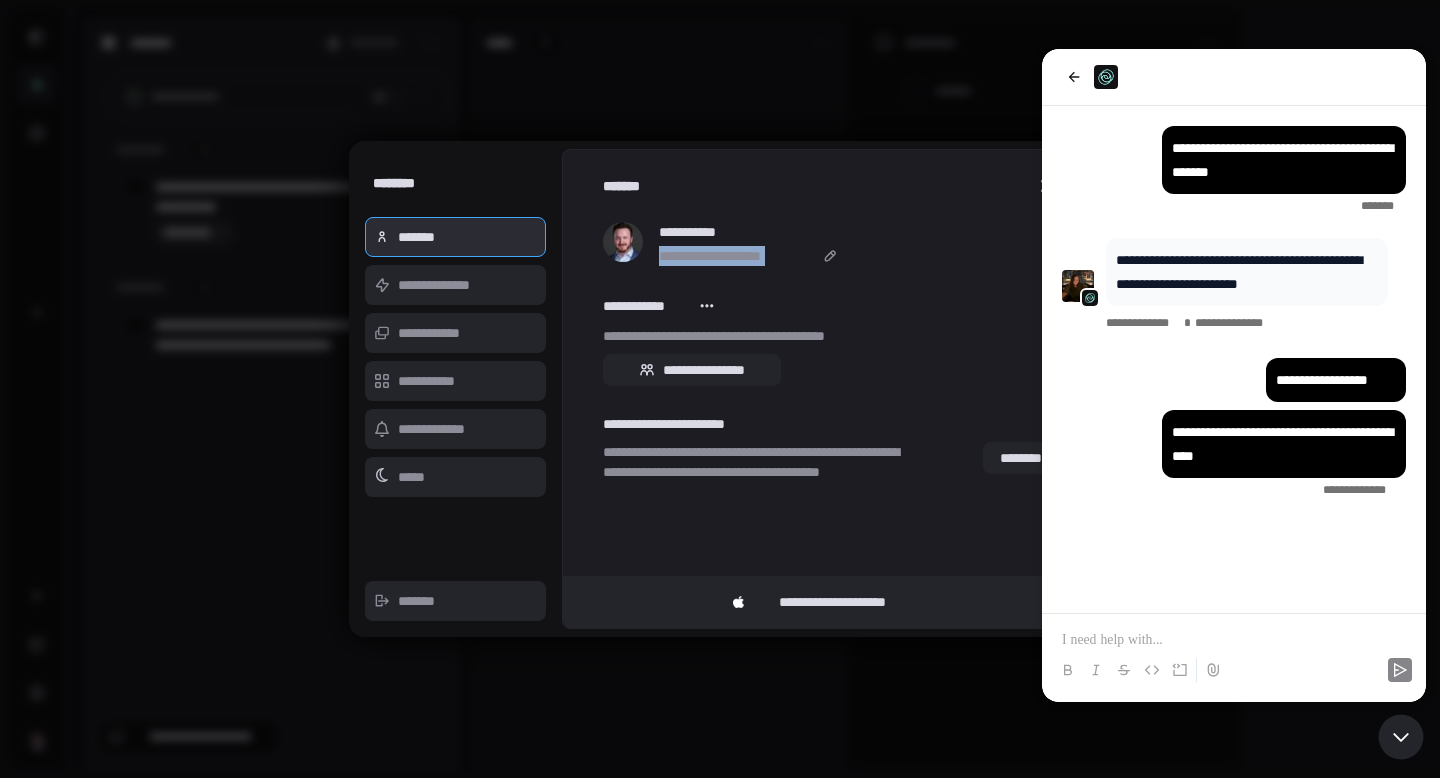 click on "**********" at bounding box center (830, 244) 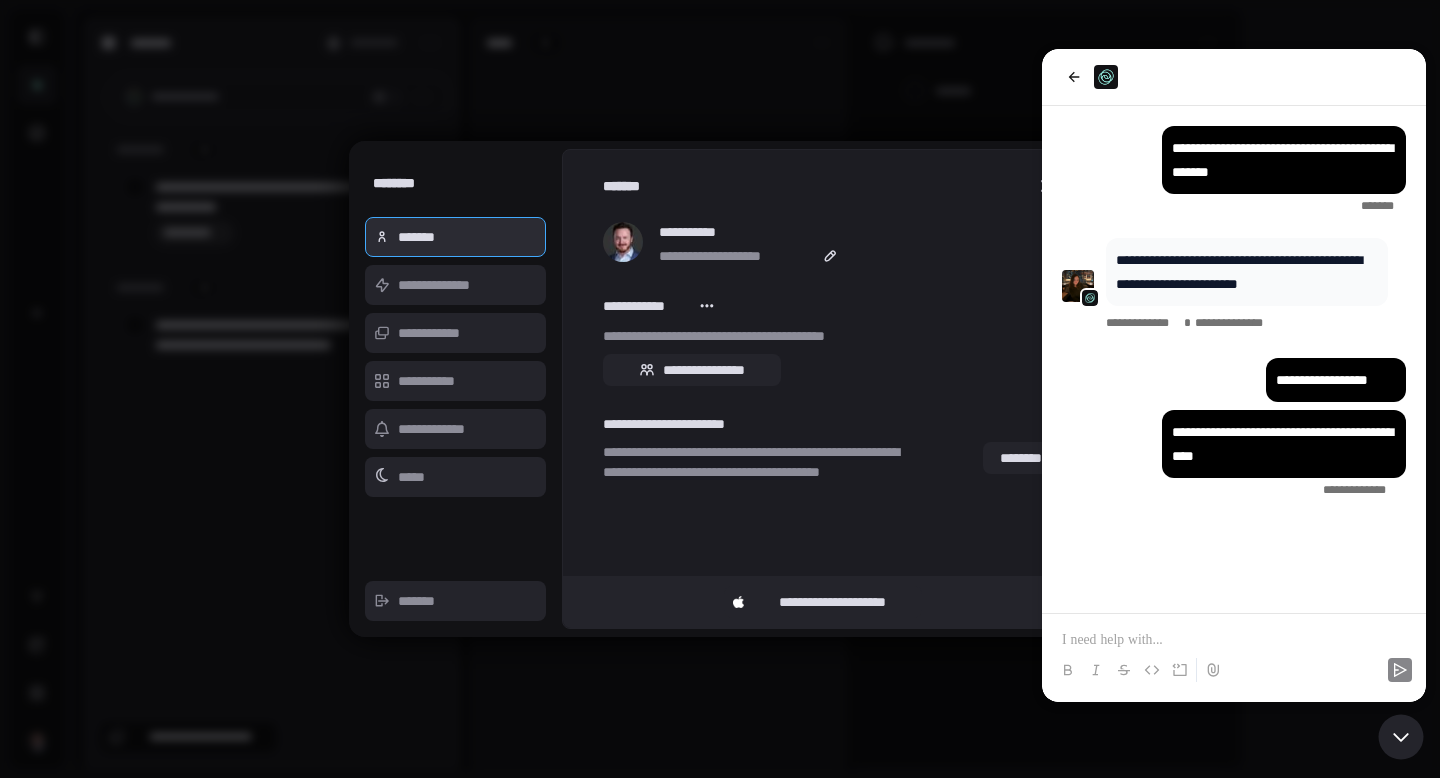 click 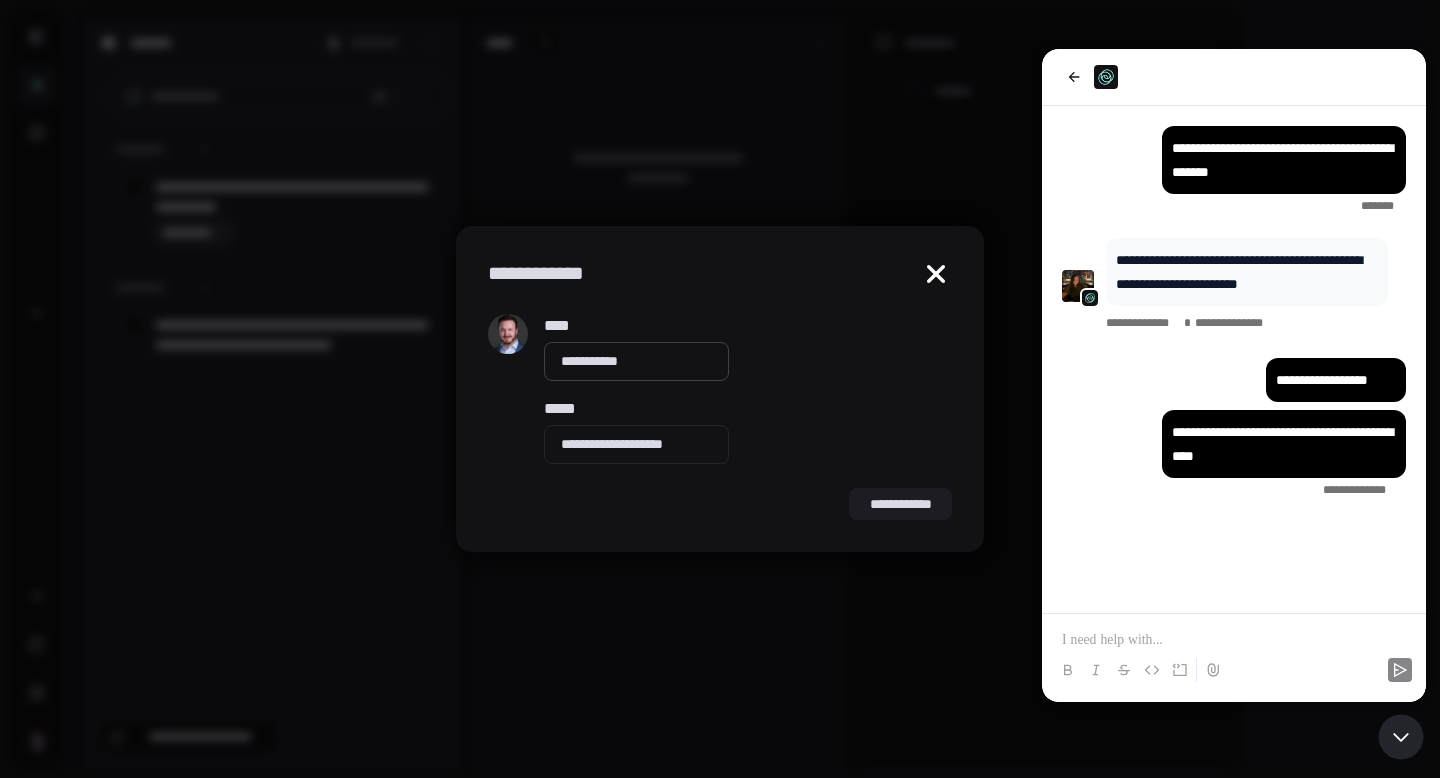 click 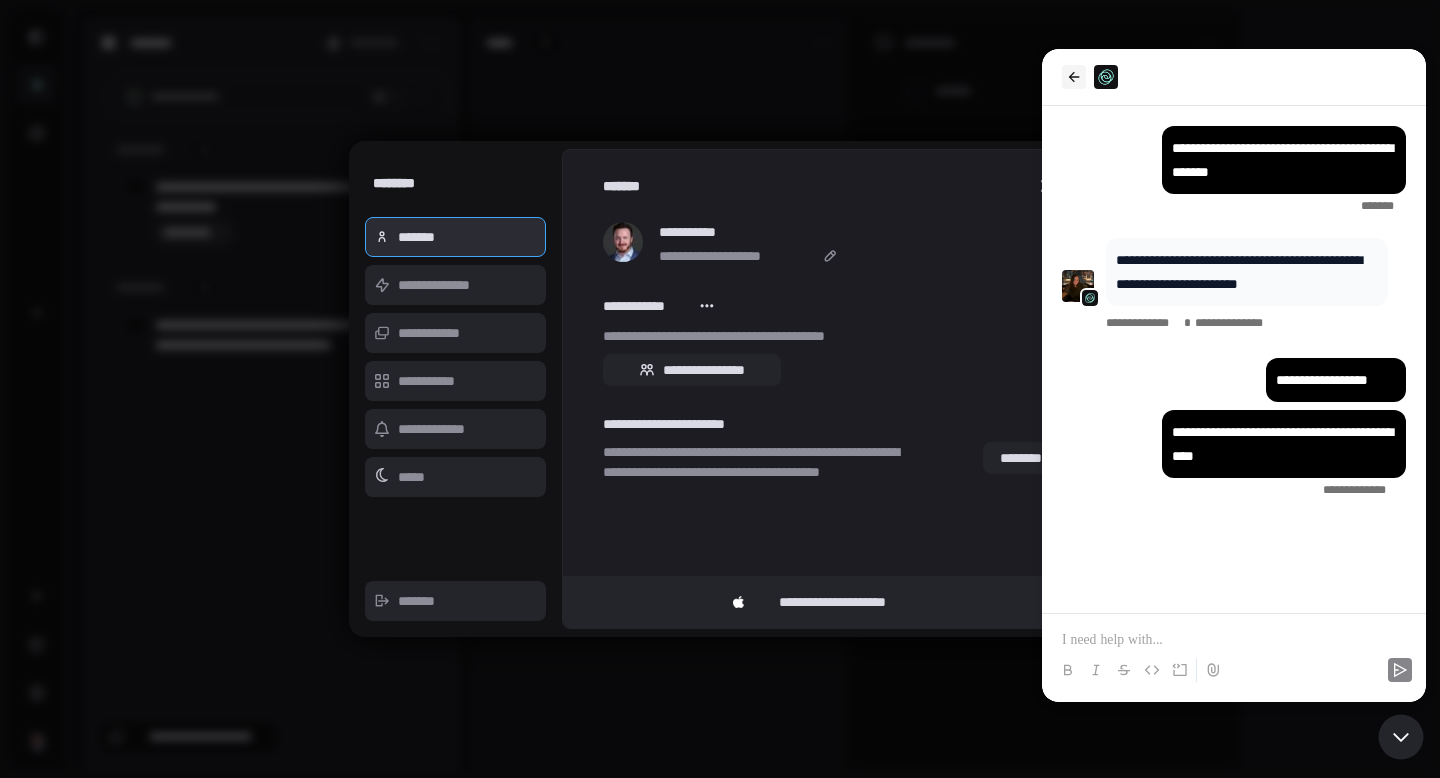 click 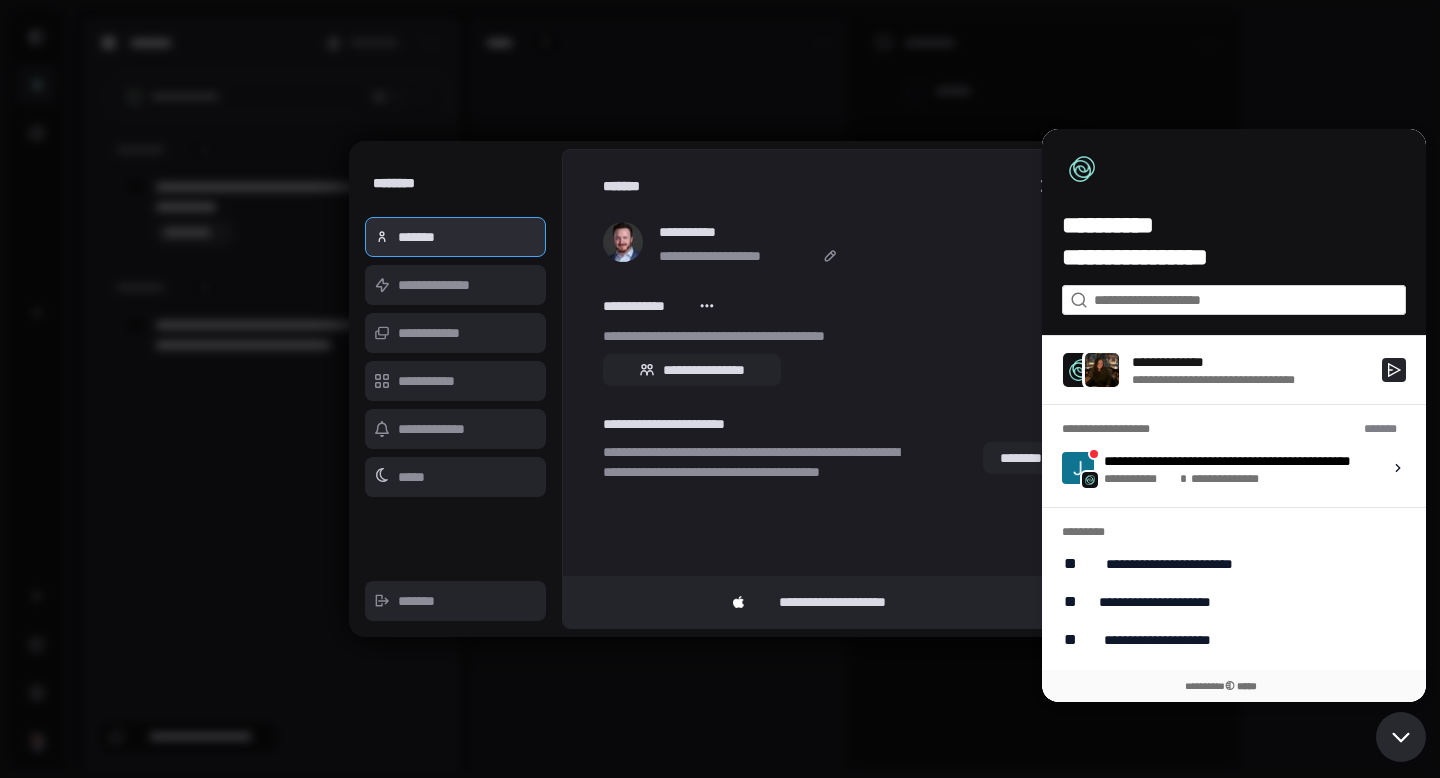 click 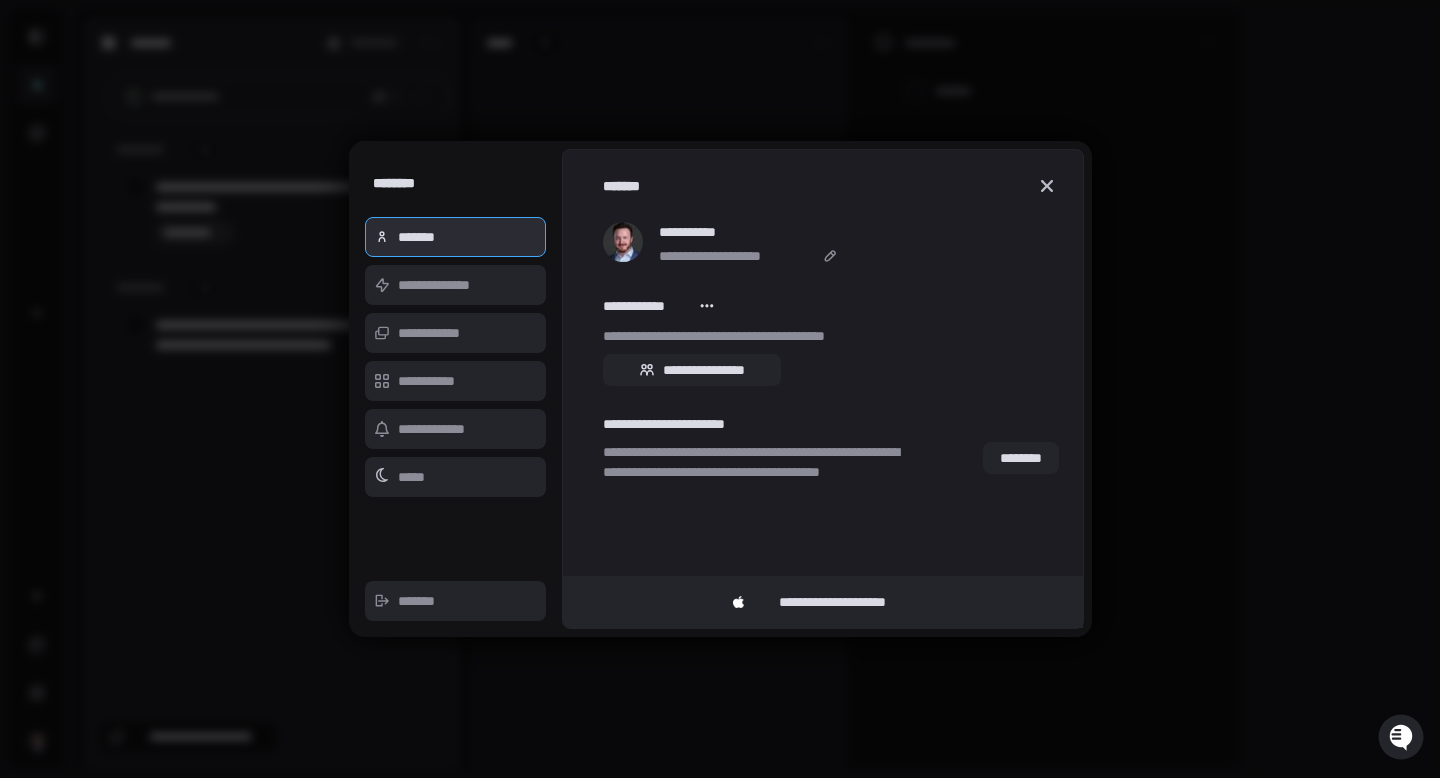 click on "**********" at bounding box center [761, 472] 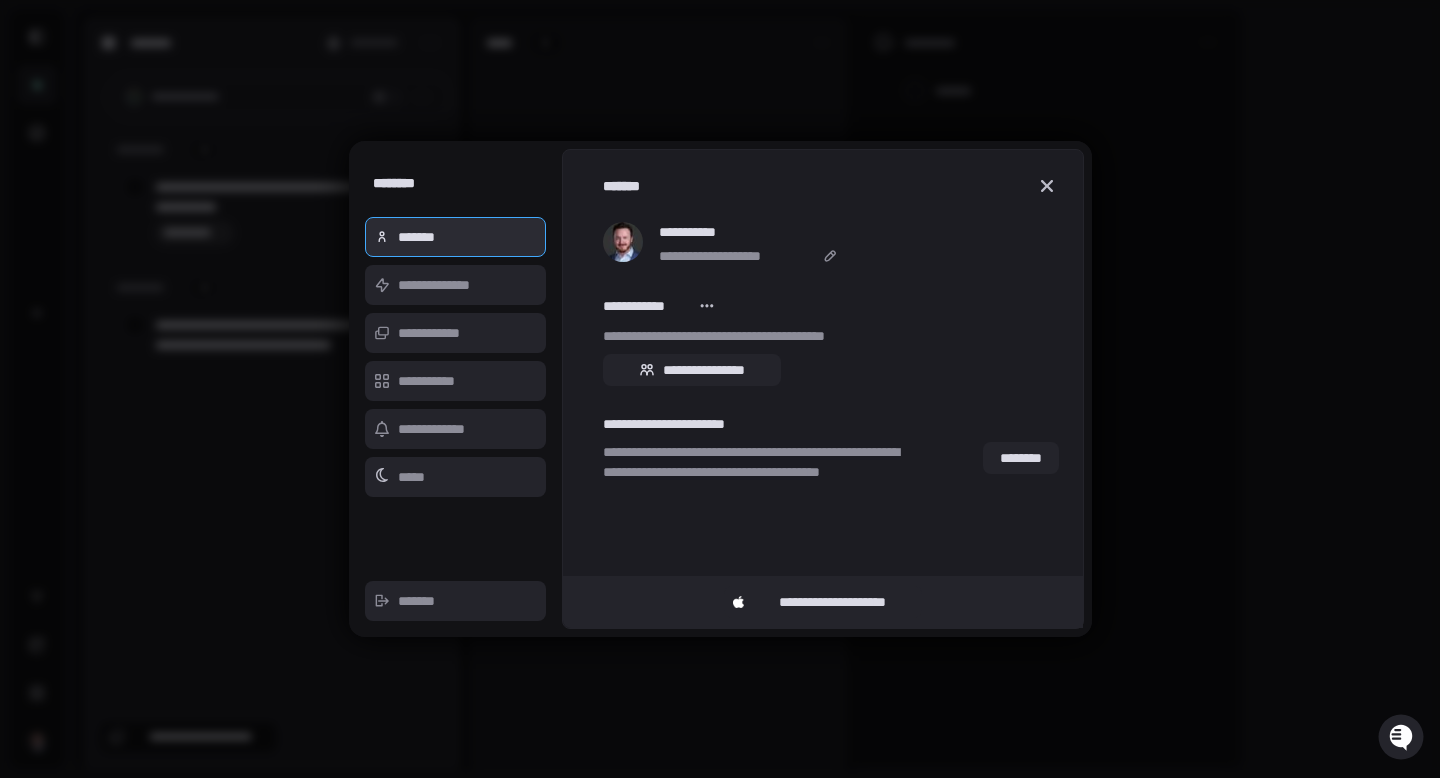 click at bounding box center (708, 306) 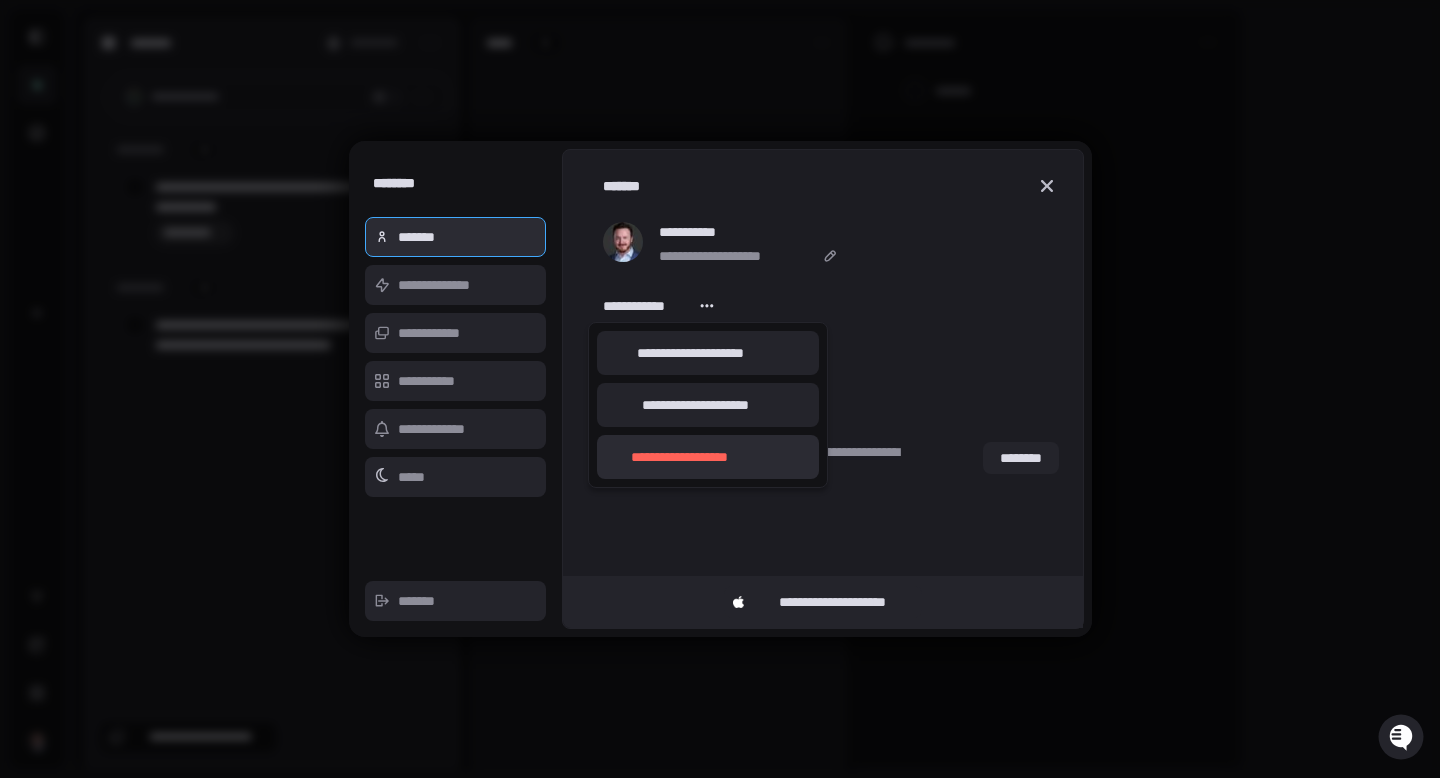 click on "**********" at bounding box center (679, 457) 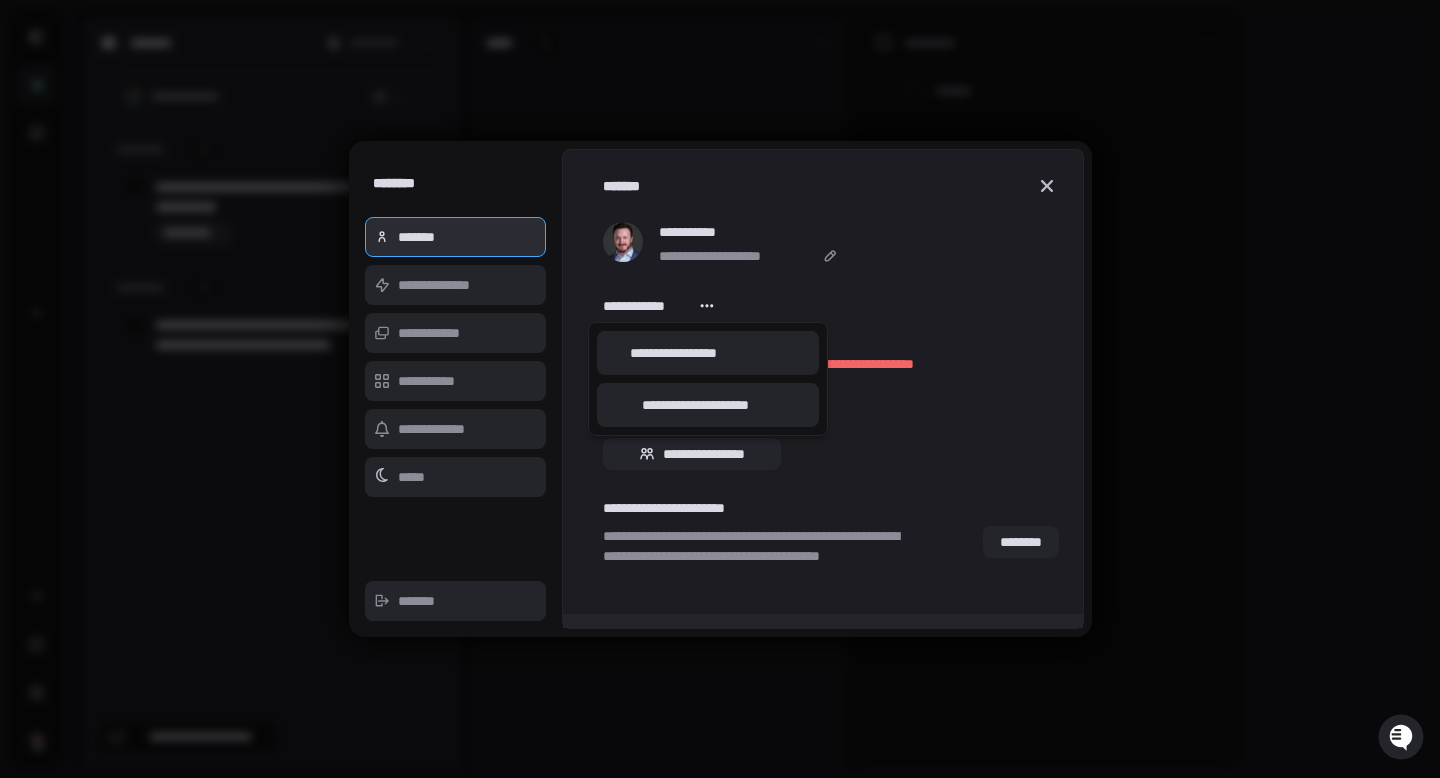 click at bounding box center (720, 389) 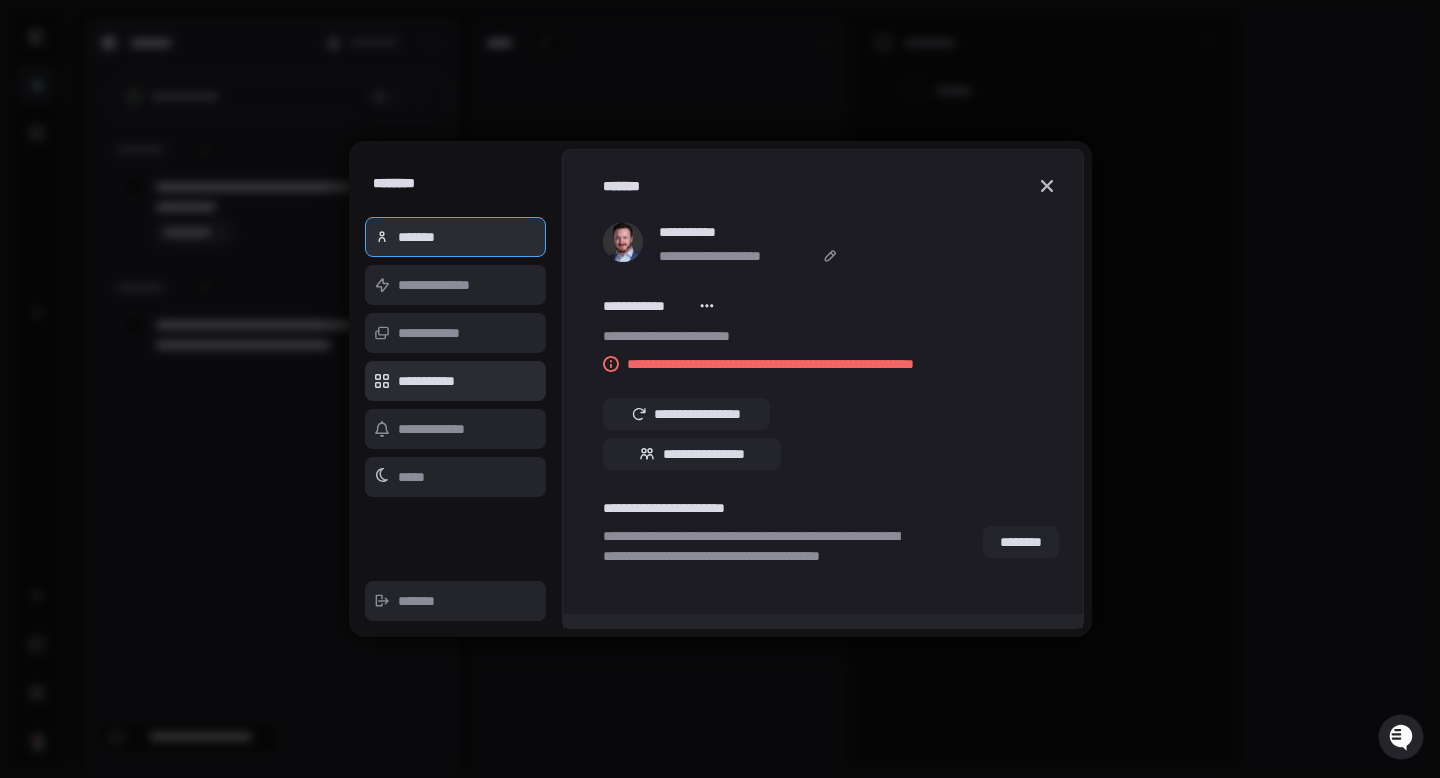 click on "**********" at bounding box center [456, 381] 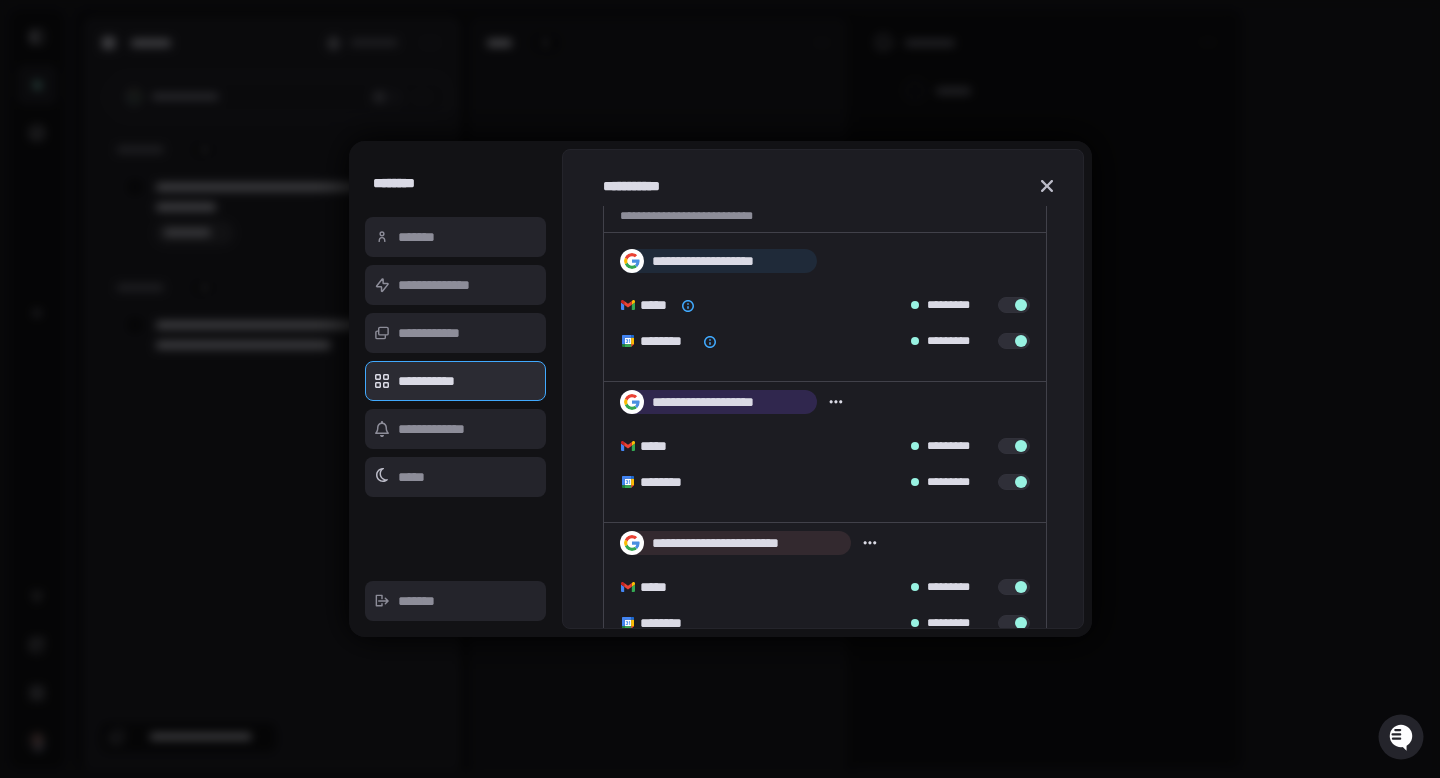 scroll, scrollTop: 61, scrollLeft: 0, axis: vertical 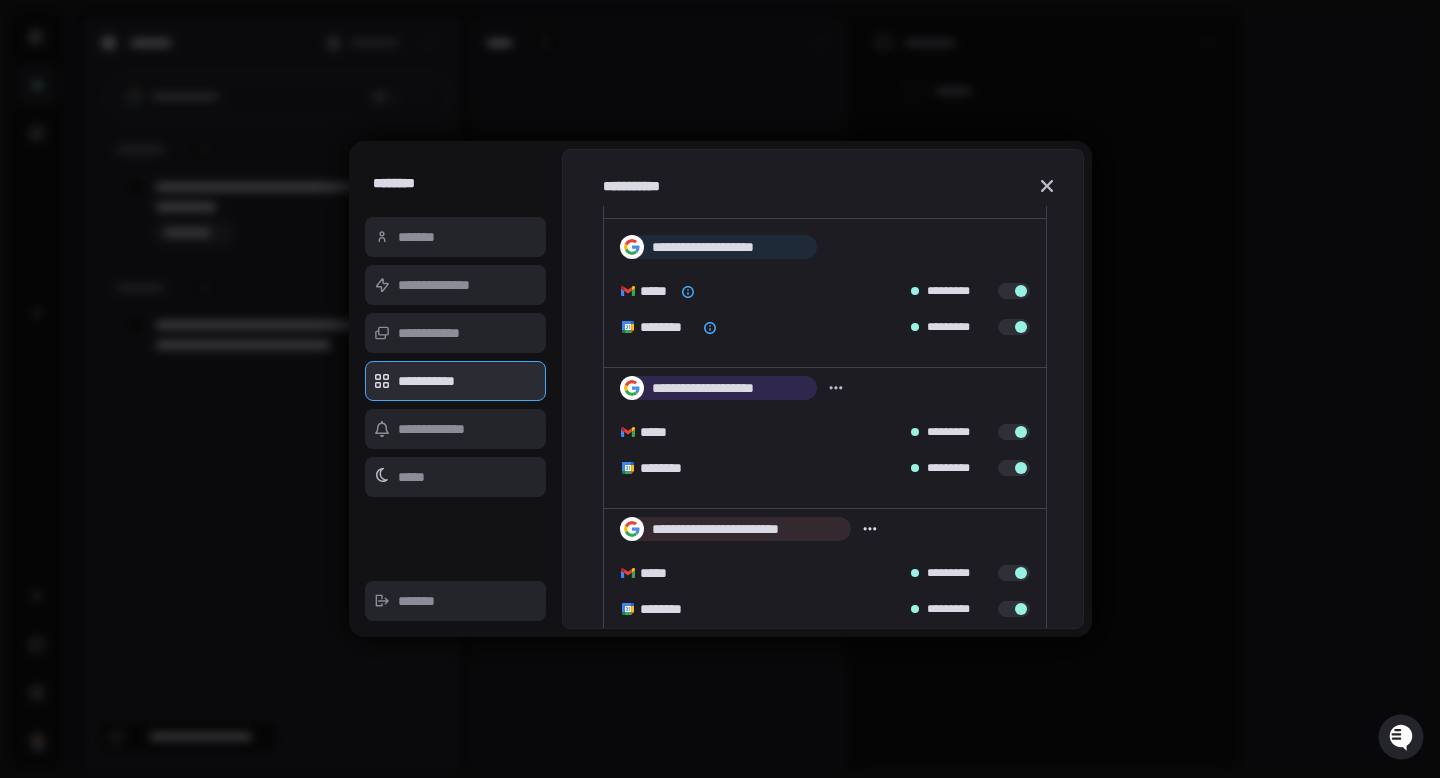 click at bounding box center [837, 388] 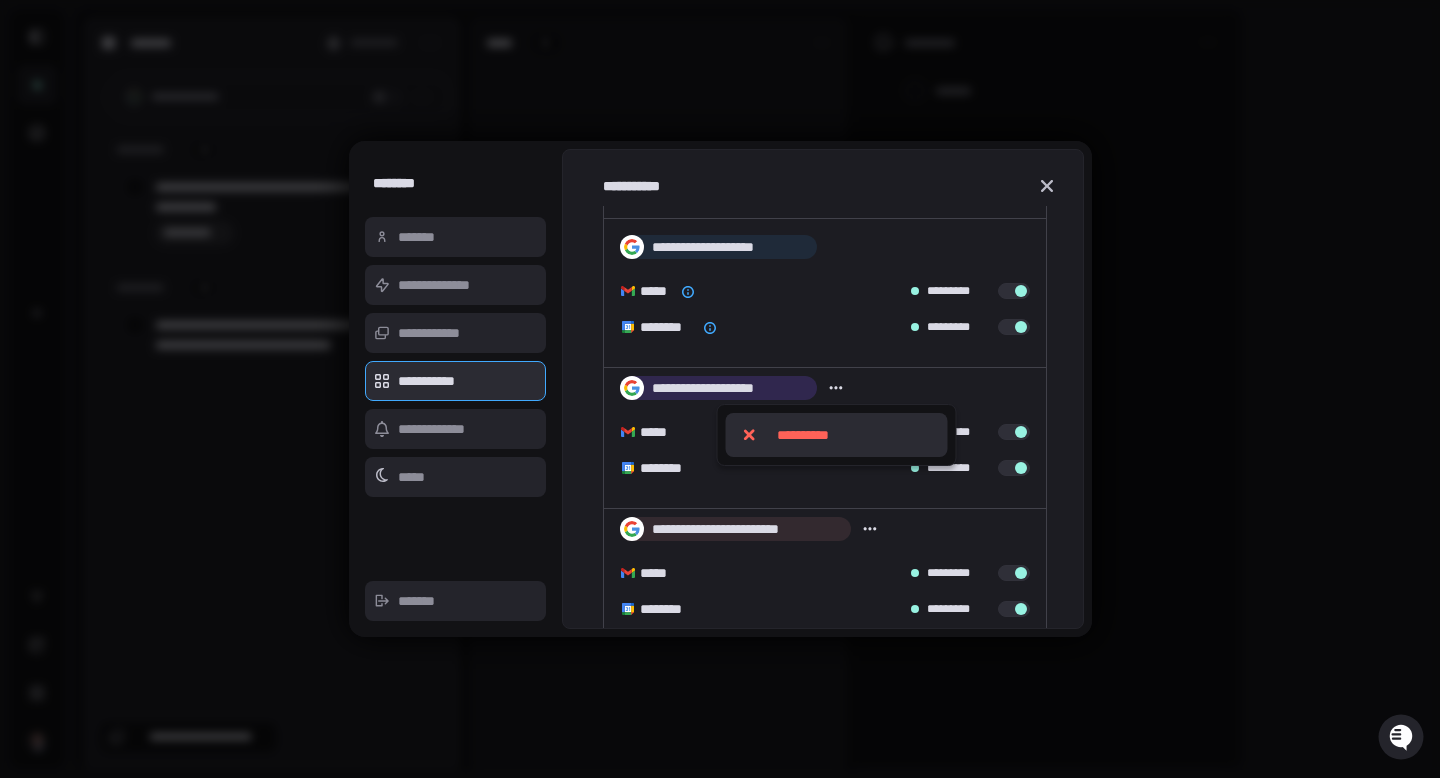 click on "**********" at bounding box center (803, 435) 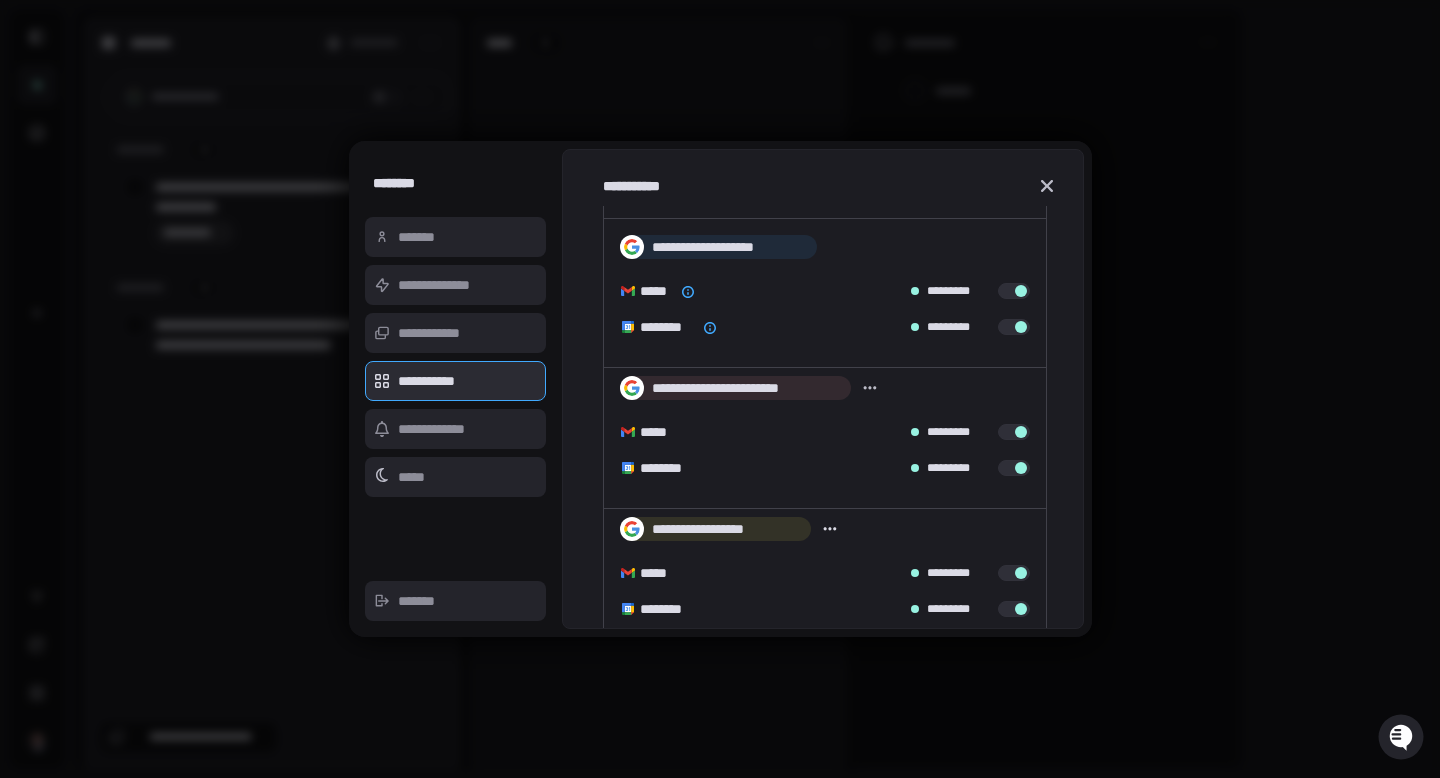 click at bounding box center [871, 388] 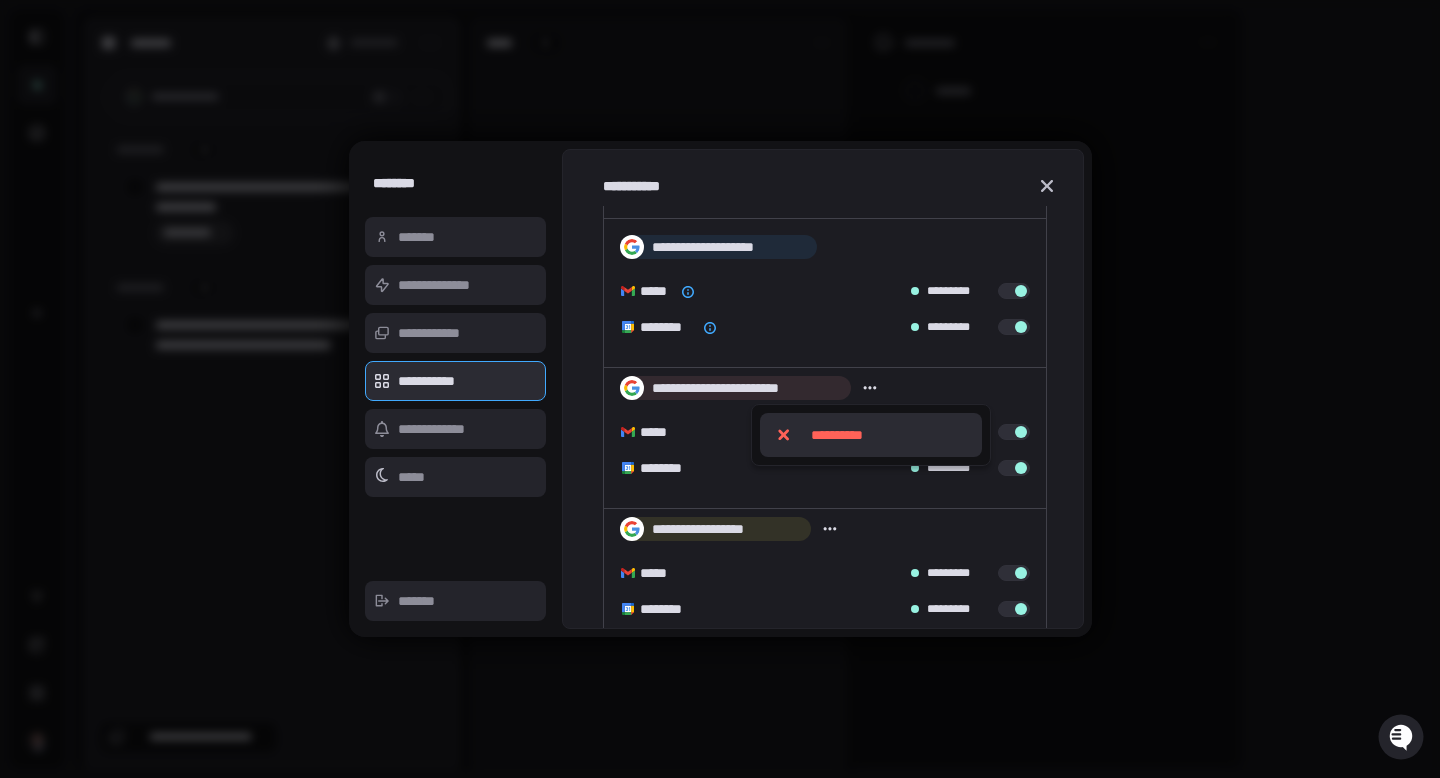 click on "**********" at bounding box center [837, 435] 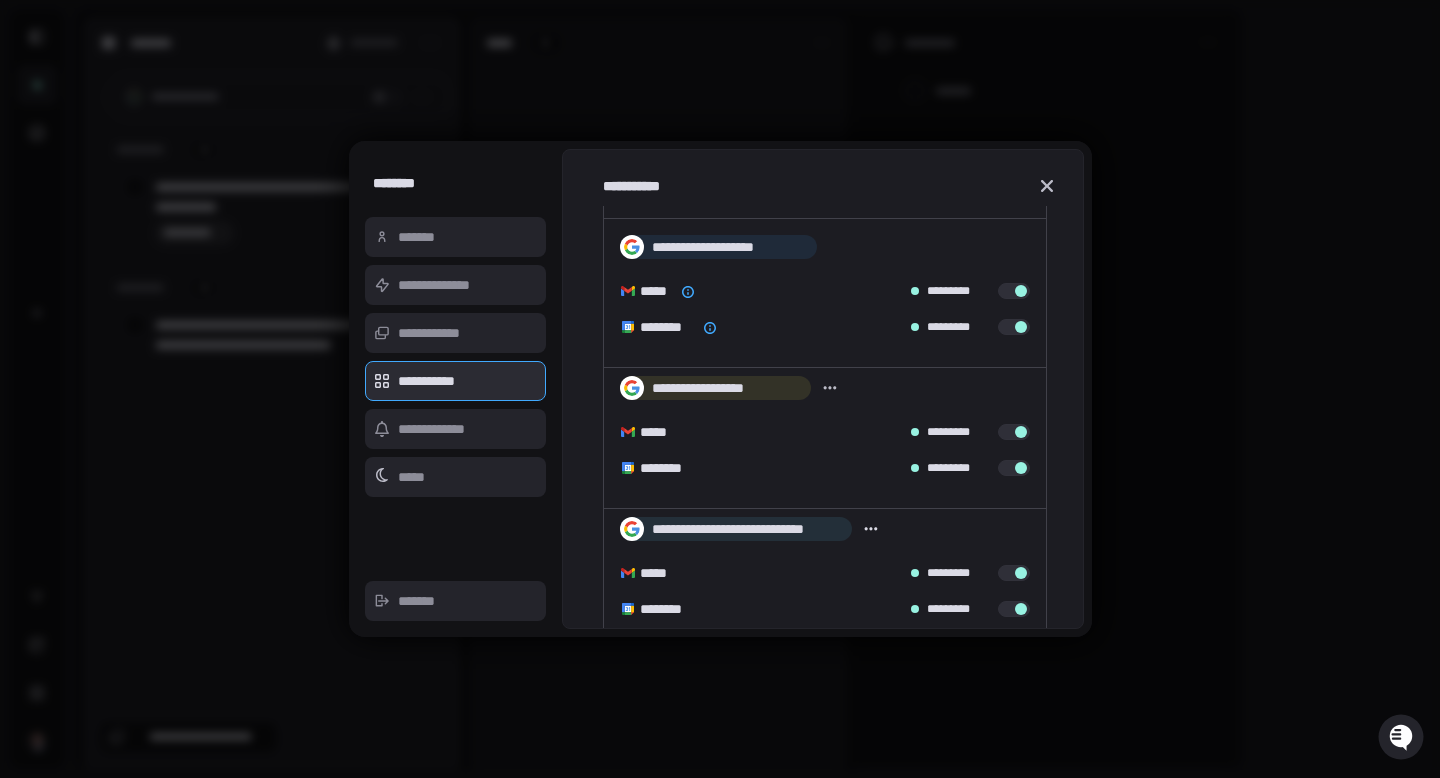 click at bounding box center [831, 388] 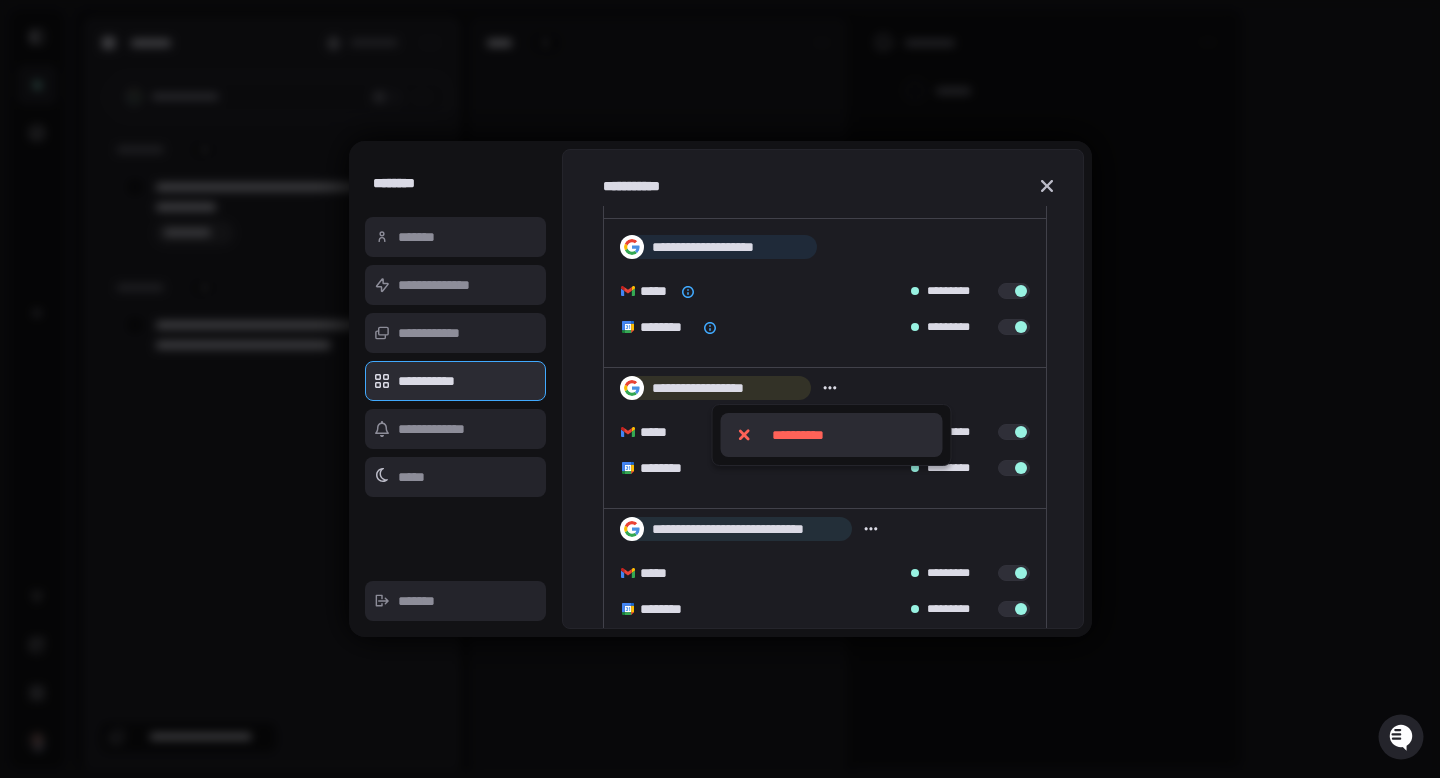 click on "**********" at bounding box center [798, 435] 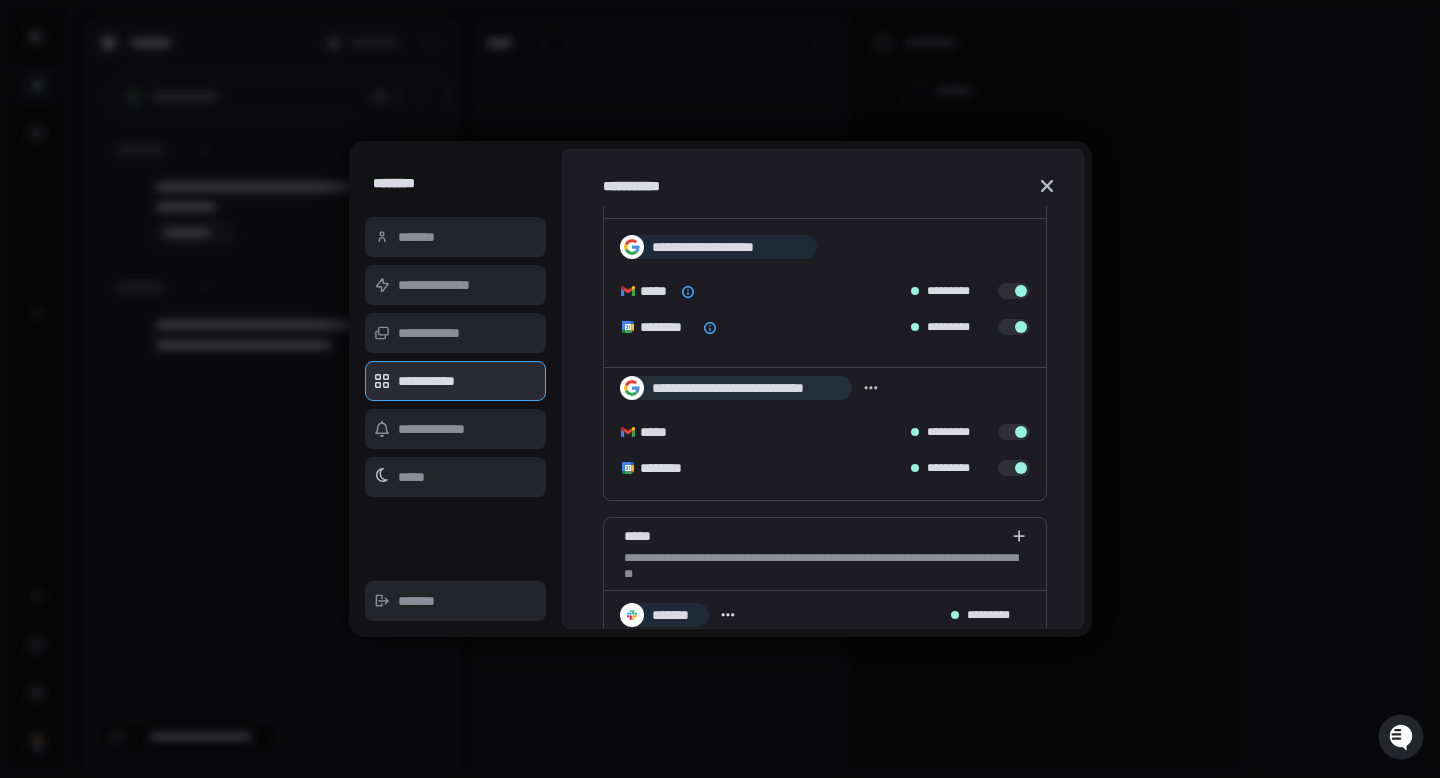 click 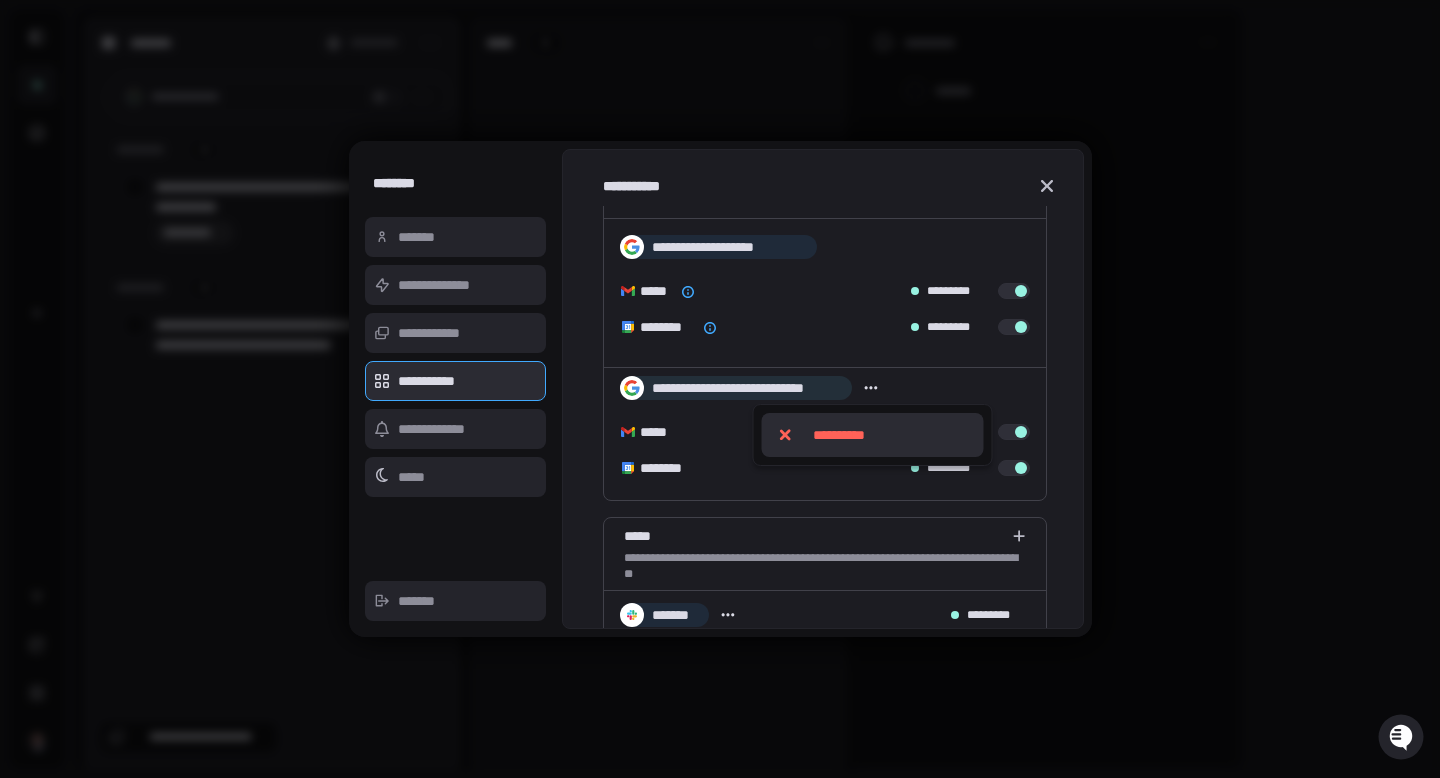 click on "**********" at bounding box center (839, 435) 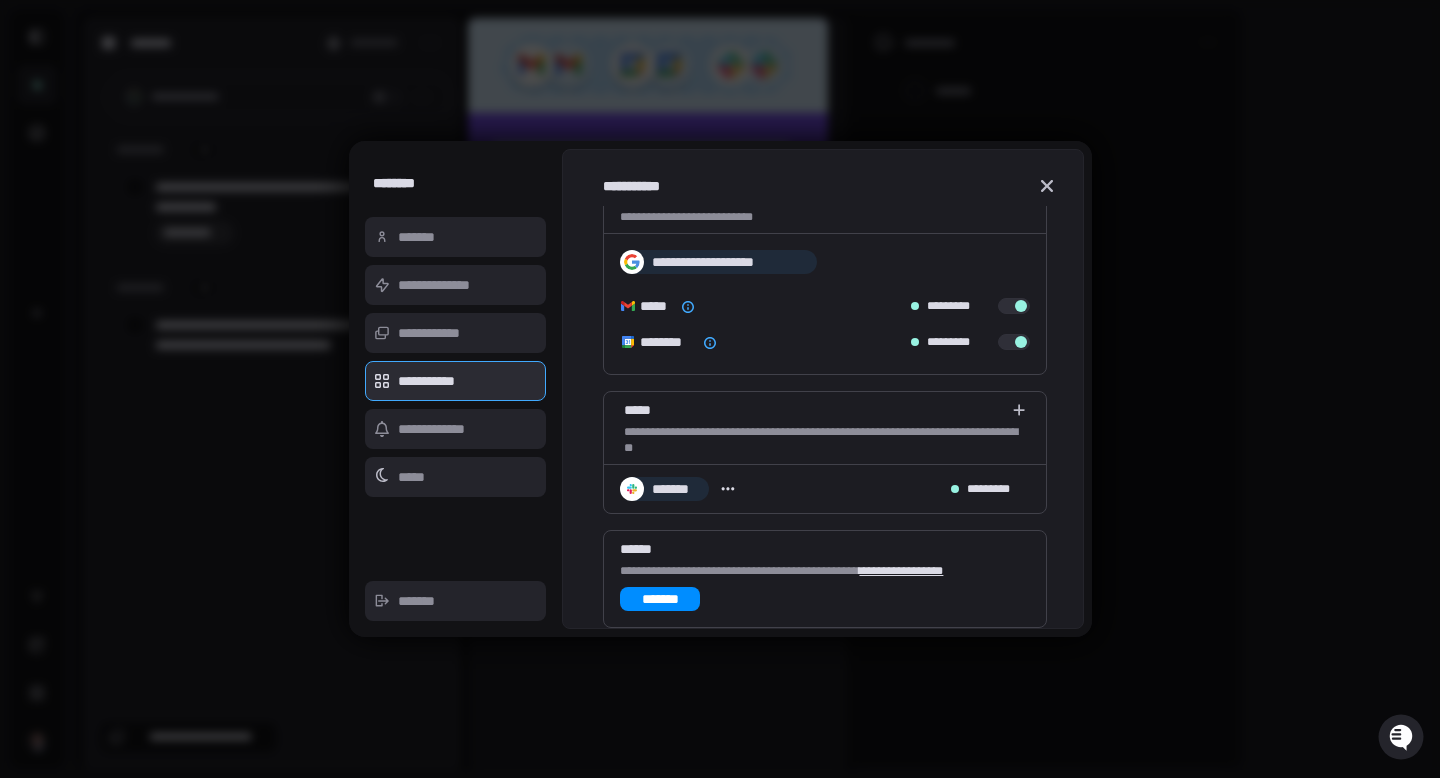 scroll, scrollTop: 46, scrollLeft: 0, axis: vertical 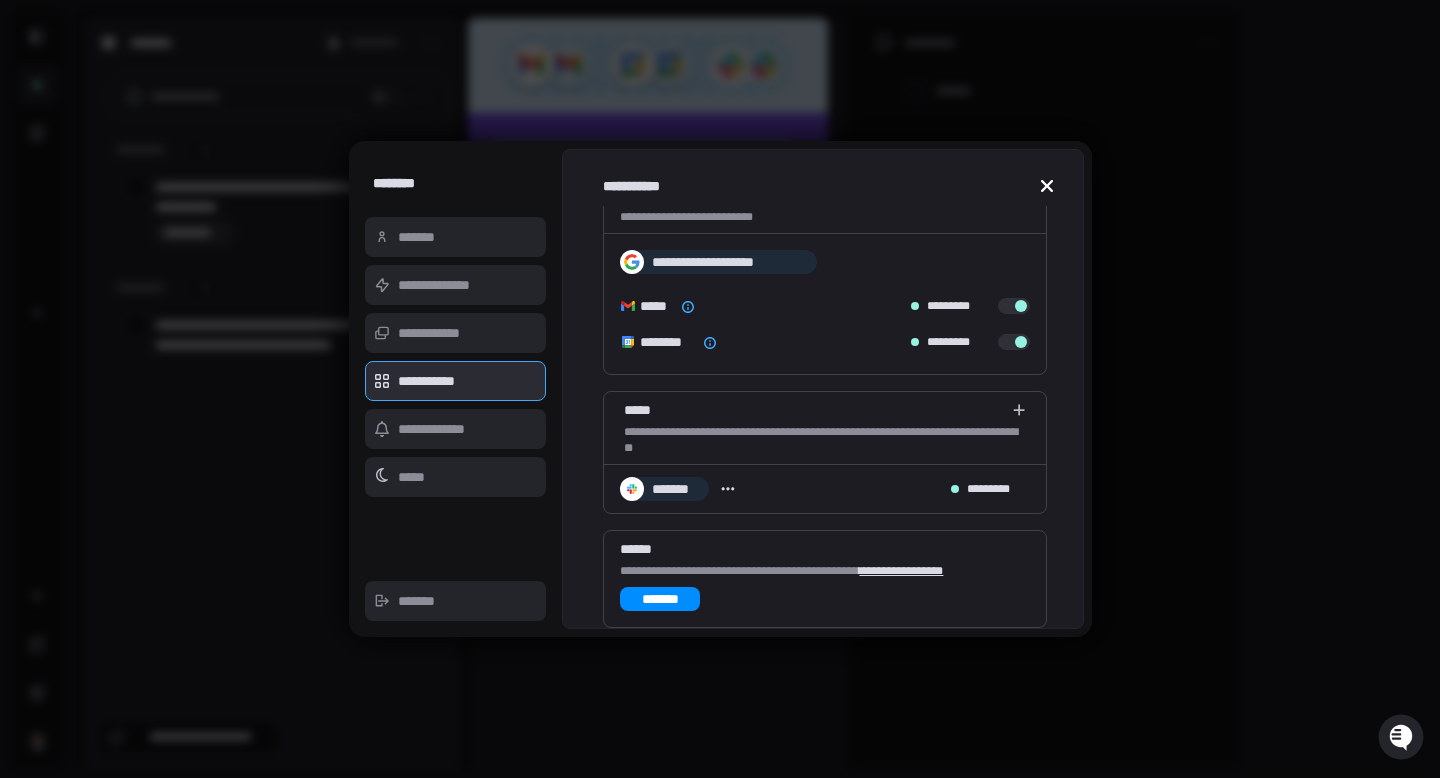 click 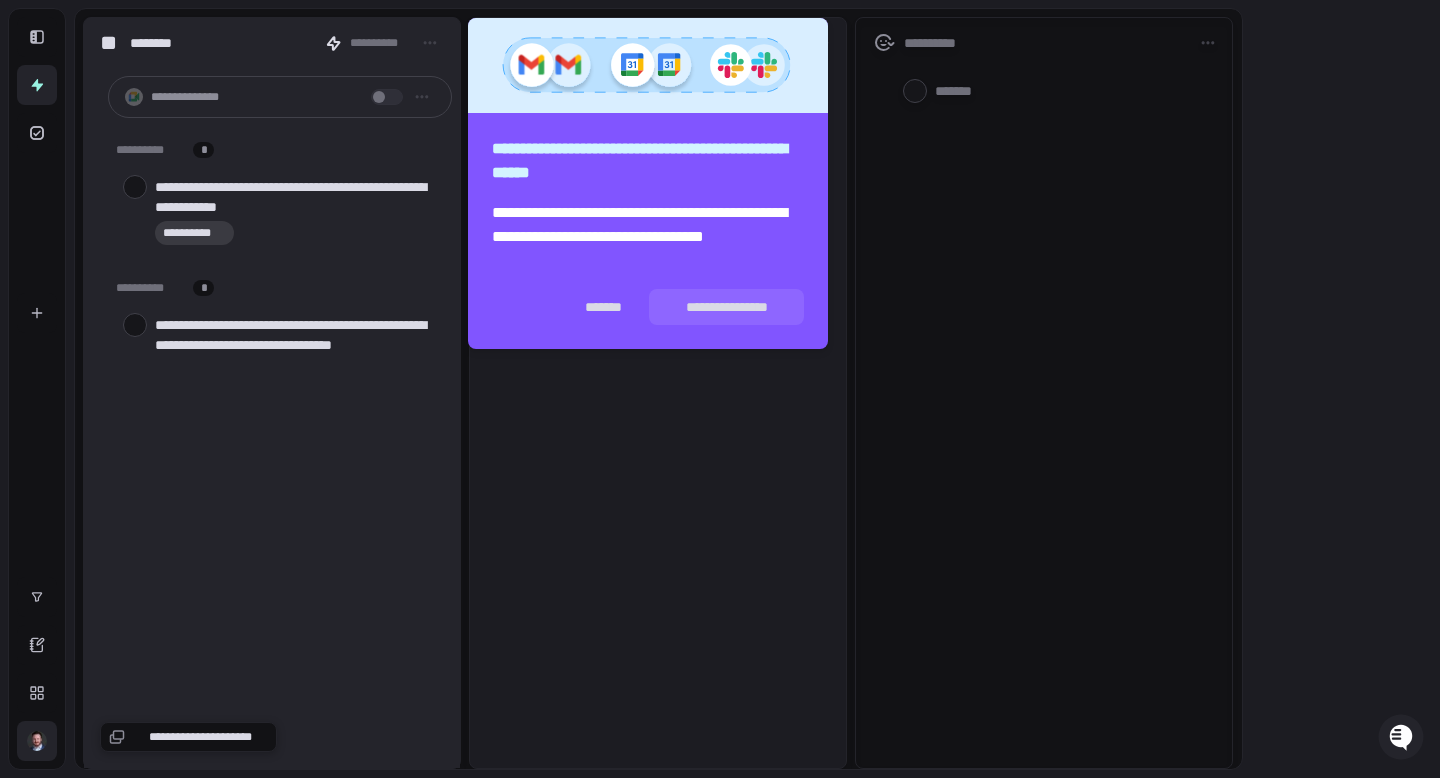 click at bounding box center [37, 741] 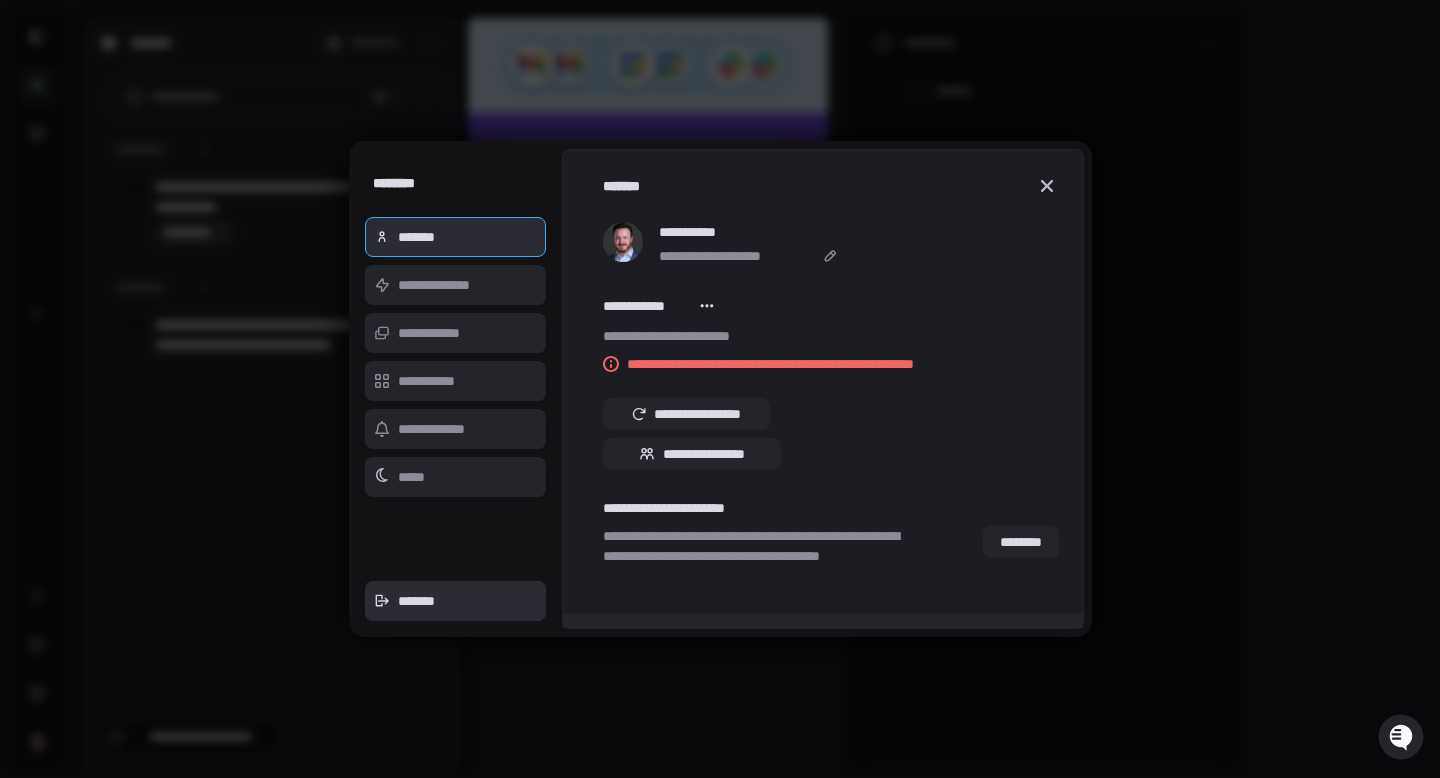 click on "*******" at bounding box center [456, 601] 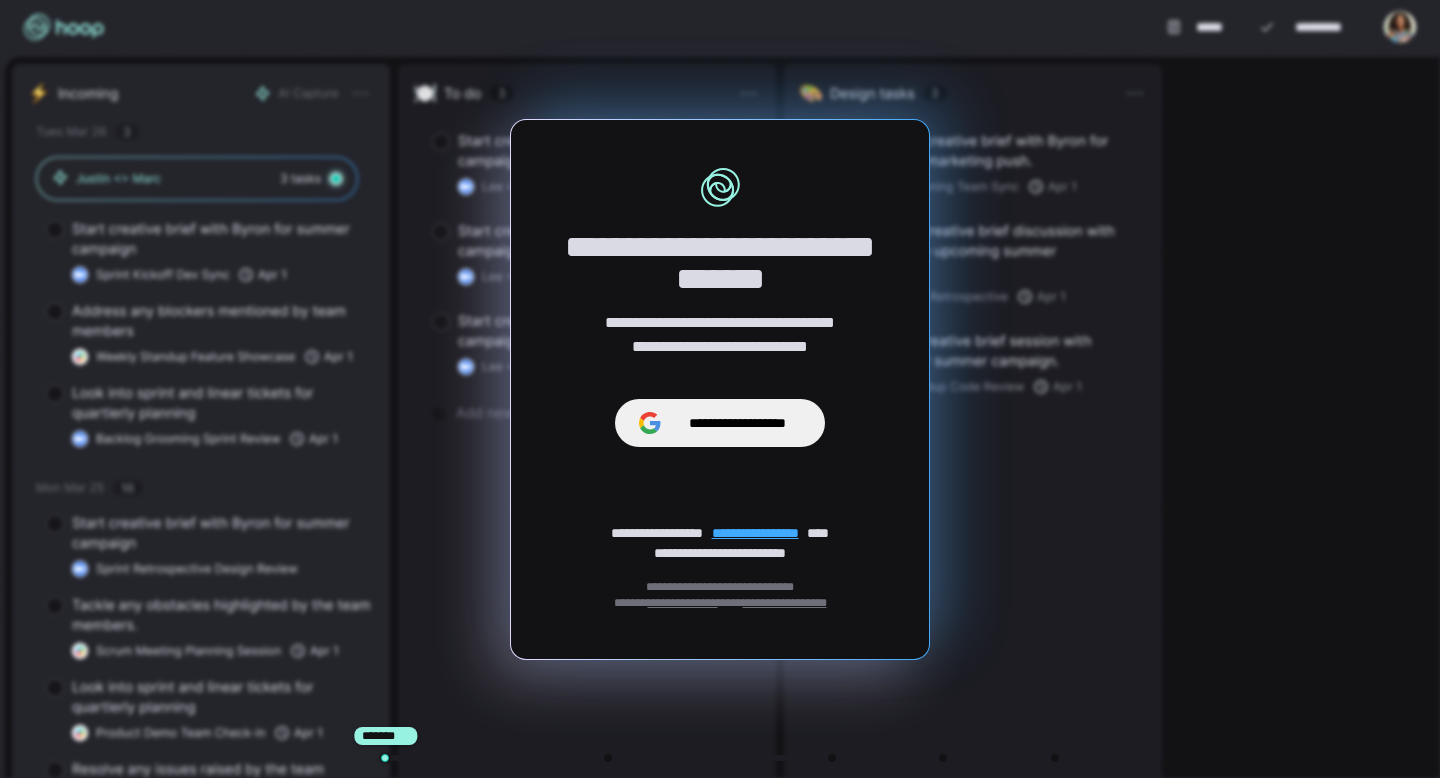 scroll, scrollTop: 0, scrollLeft: 0, axis: both 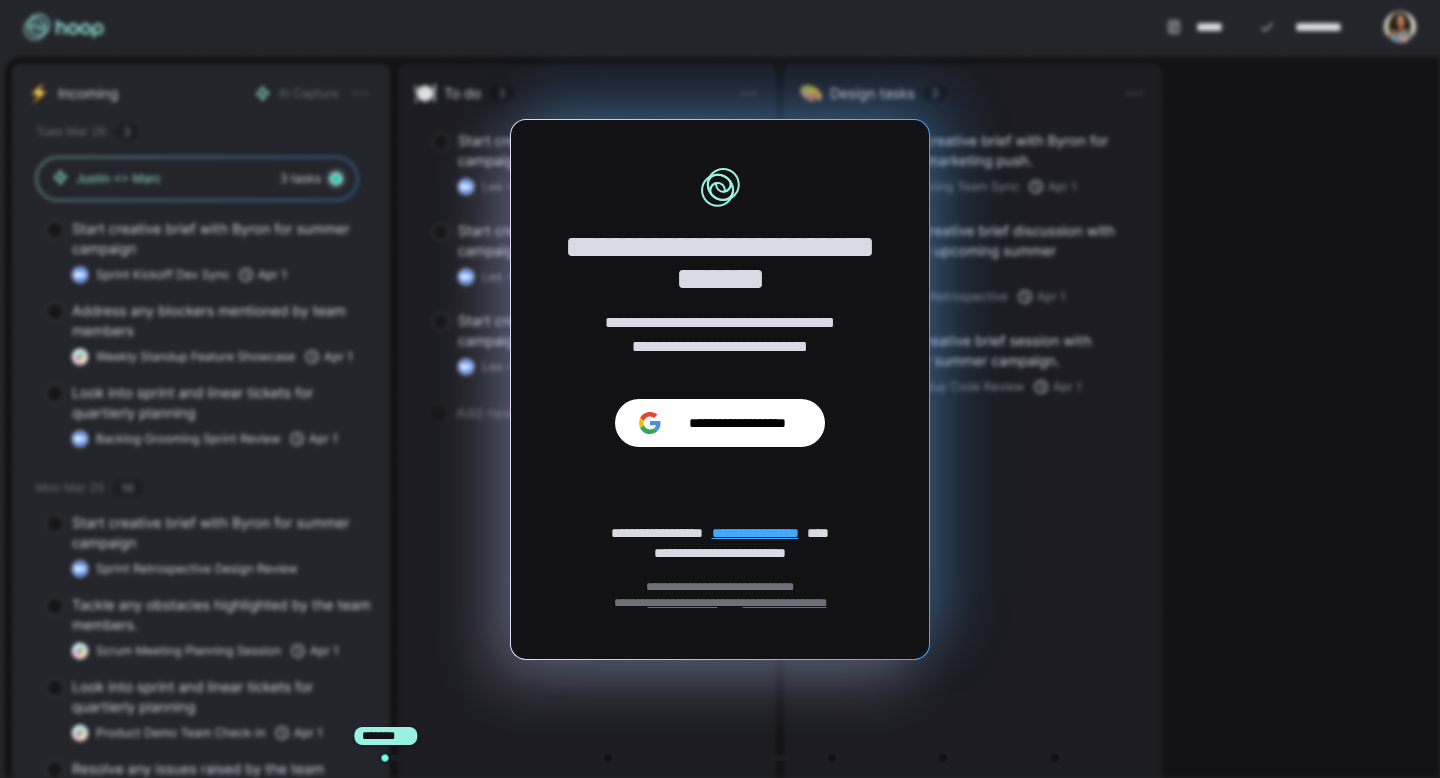 click on "**********" at bounding box center (720, 423) 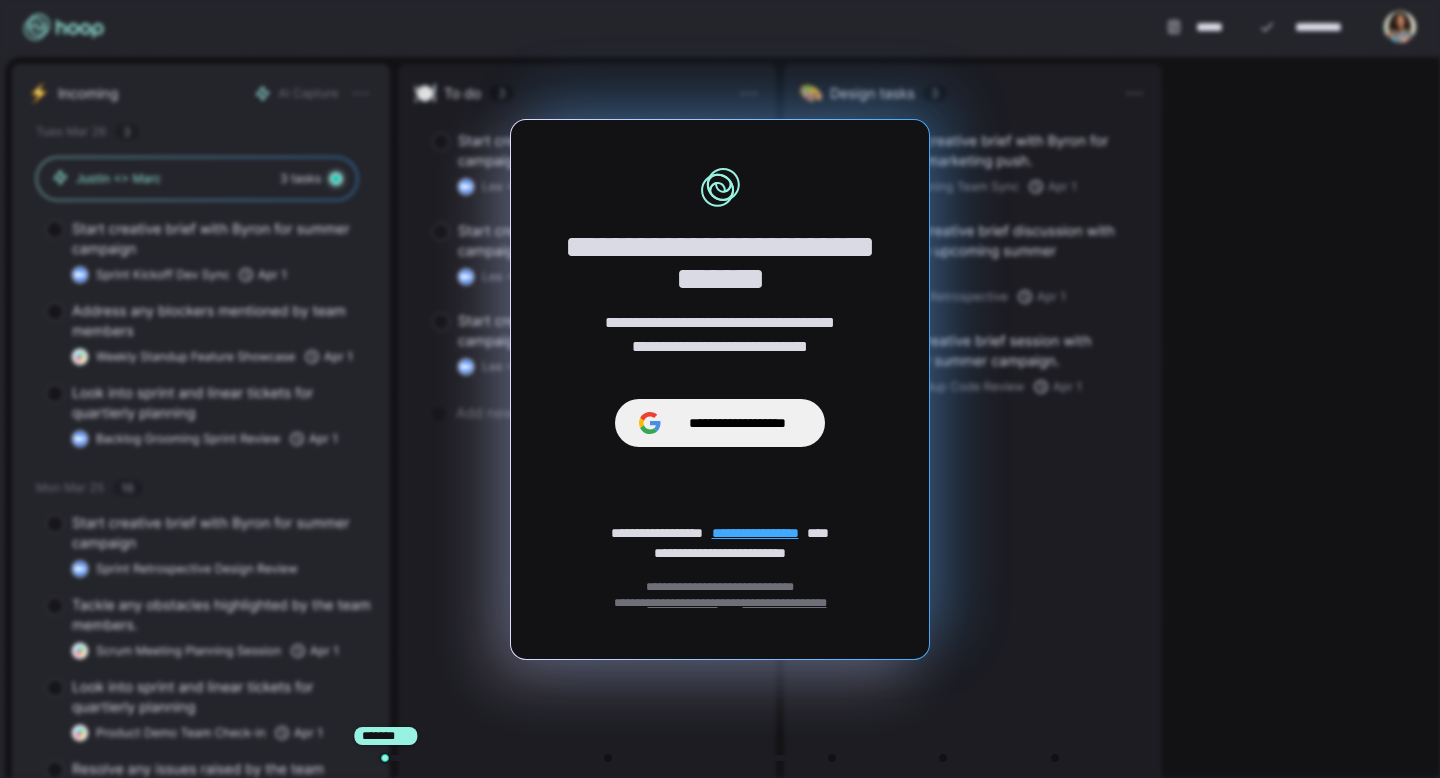 scroll, scrollTop: 0, scrollLeft: 0, axis: both 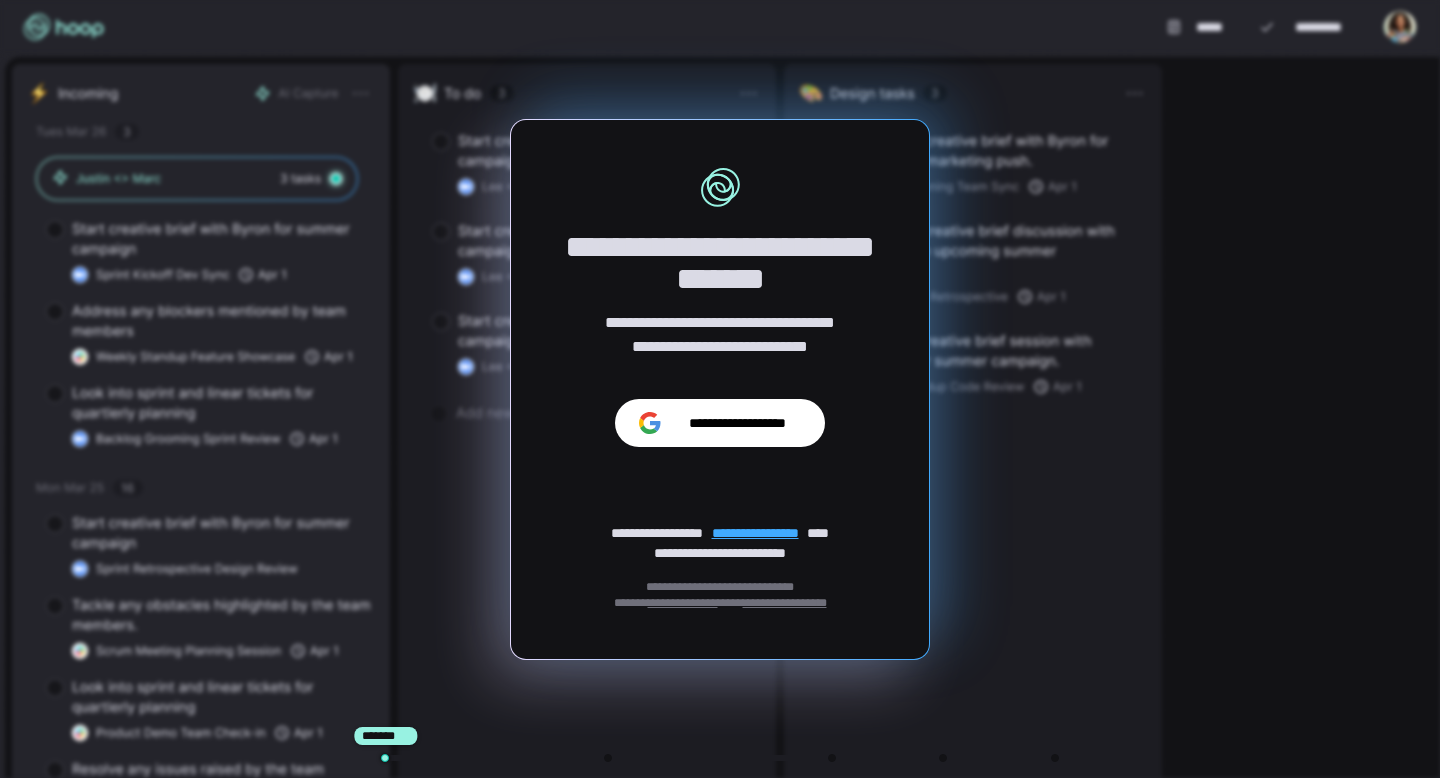 click on "**********" at bounding box center (737, 423) 